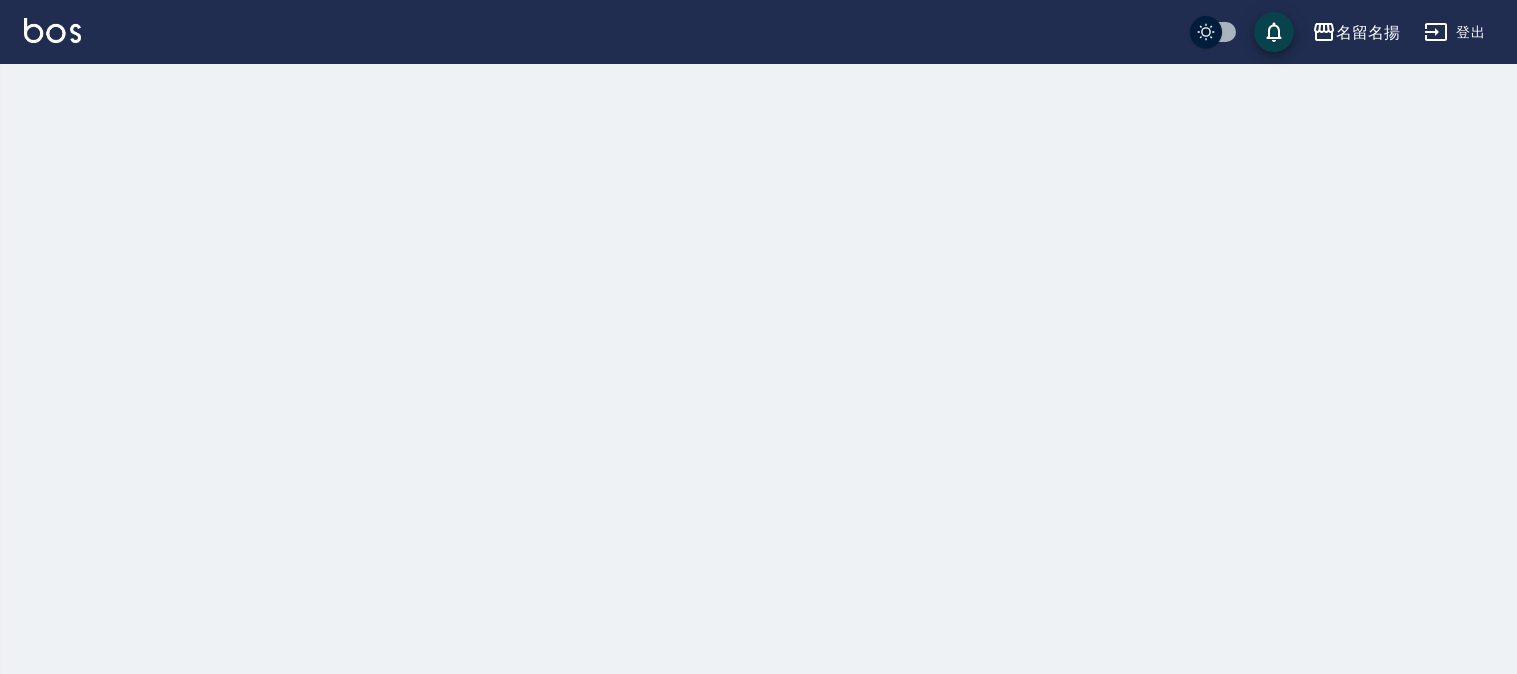 scroll, scrollTop: 0, scrollLeft: 0, axis: both 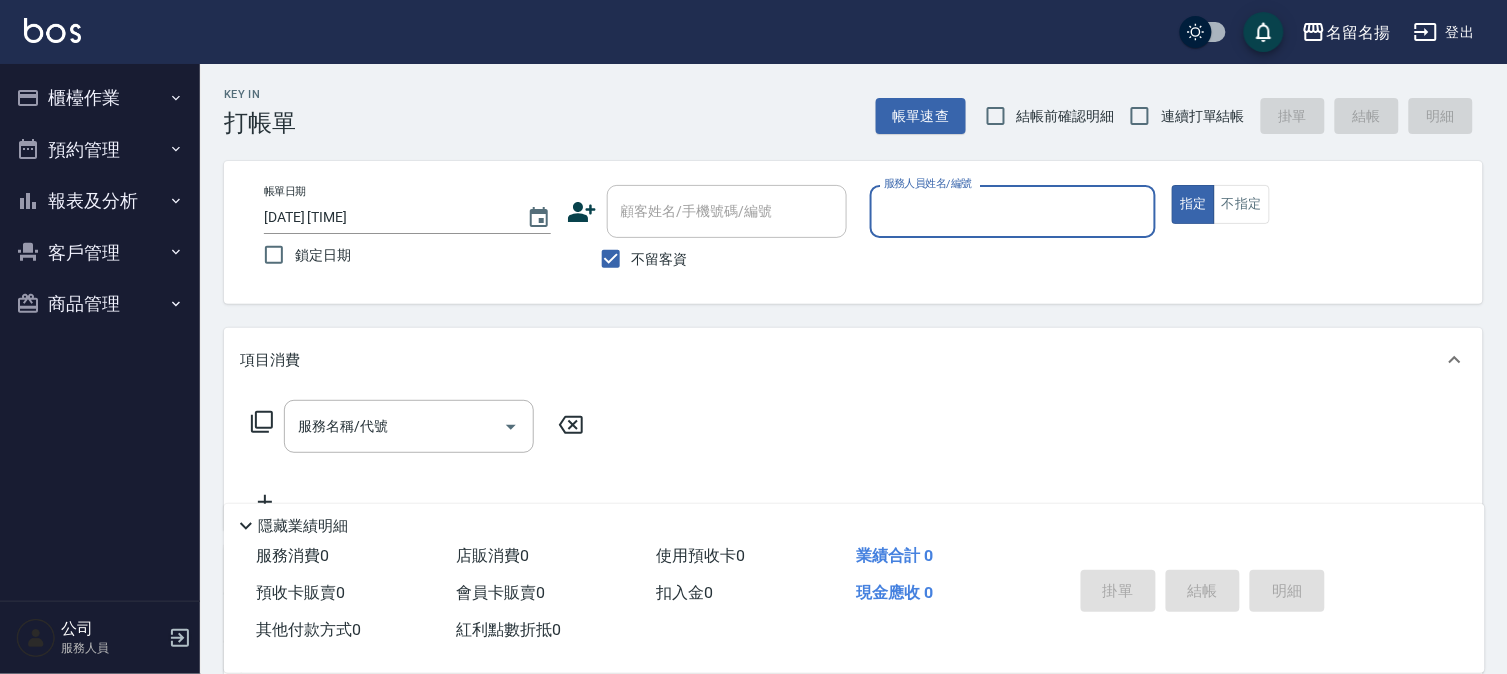 click 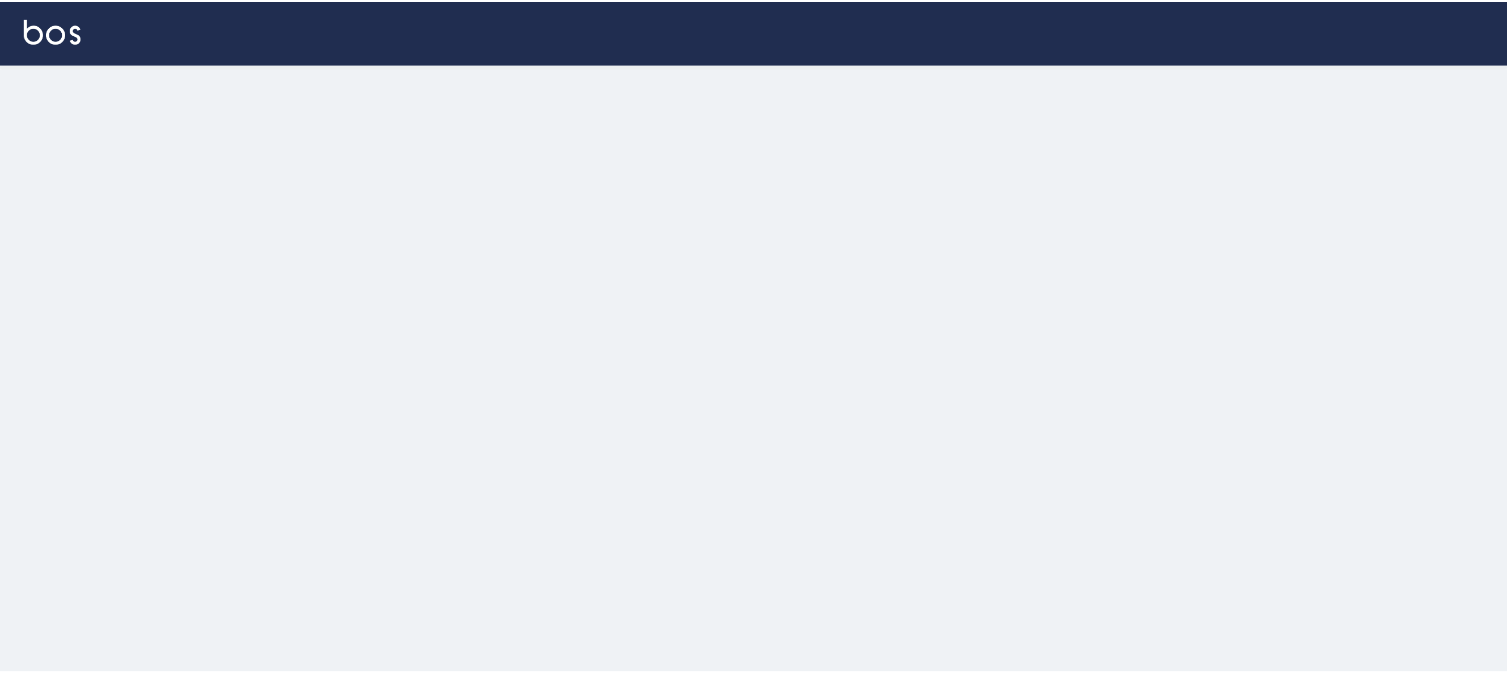 scroll, scrollTop: 0, scrollLeft: 0, axis: both 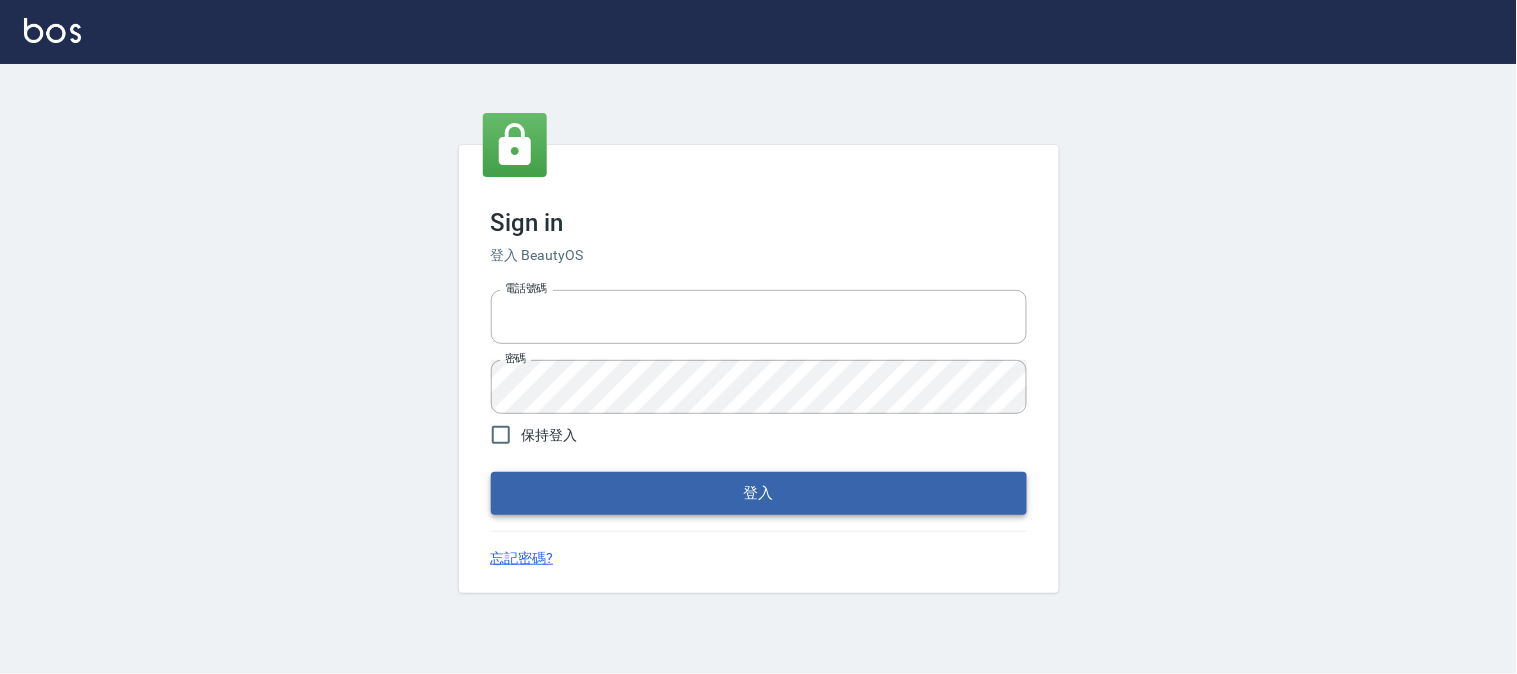 type on "[PHONE]" 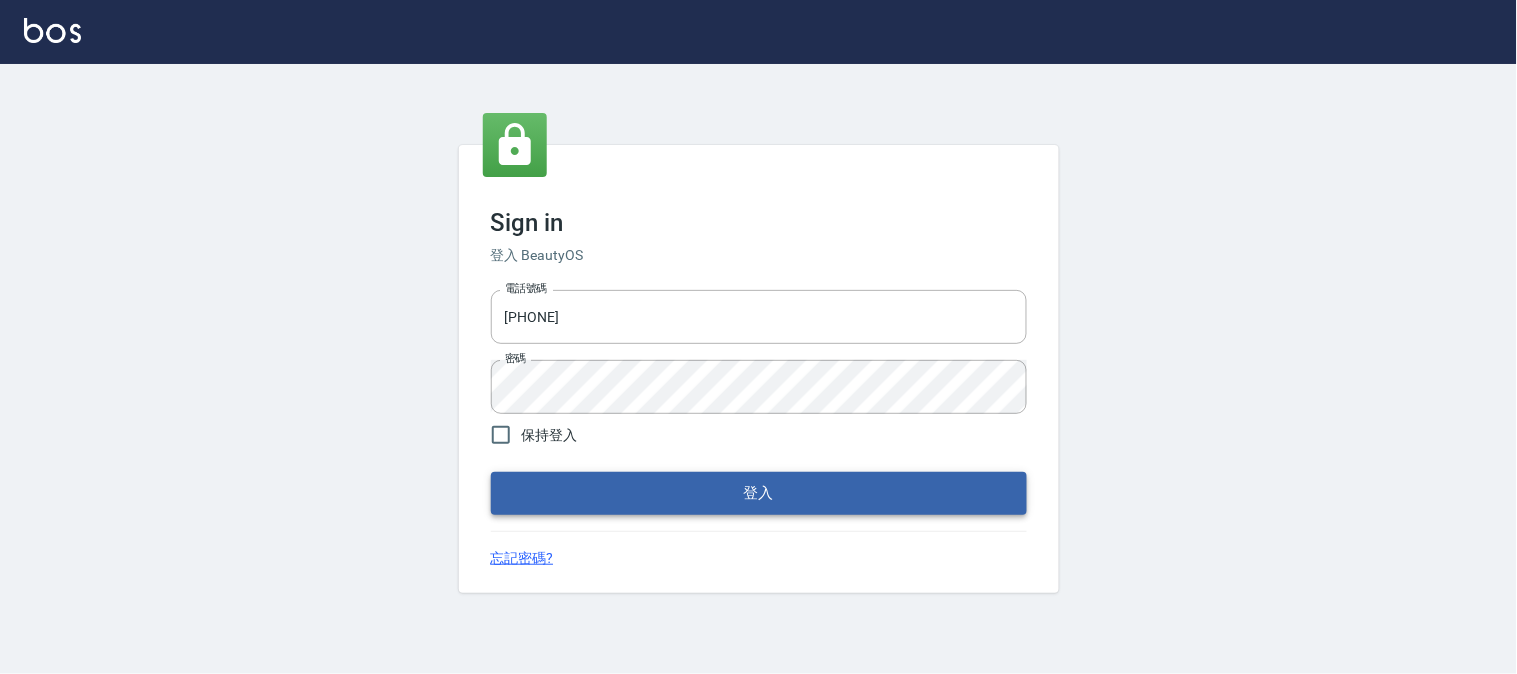 click on "登入" at bounding box center [759, 493] 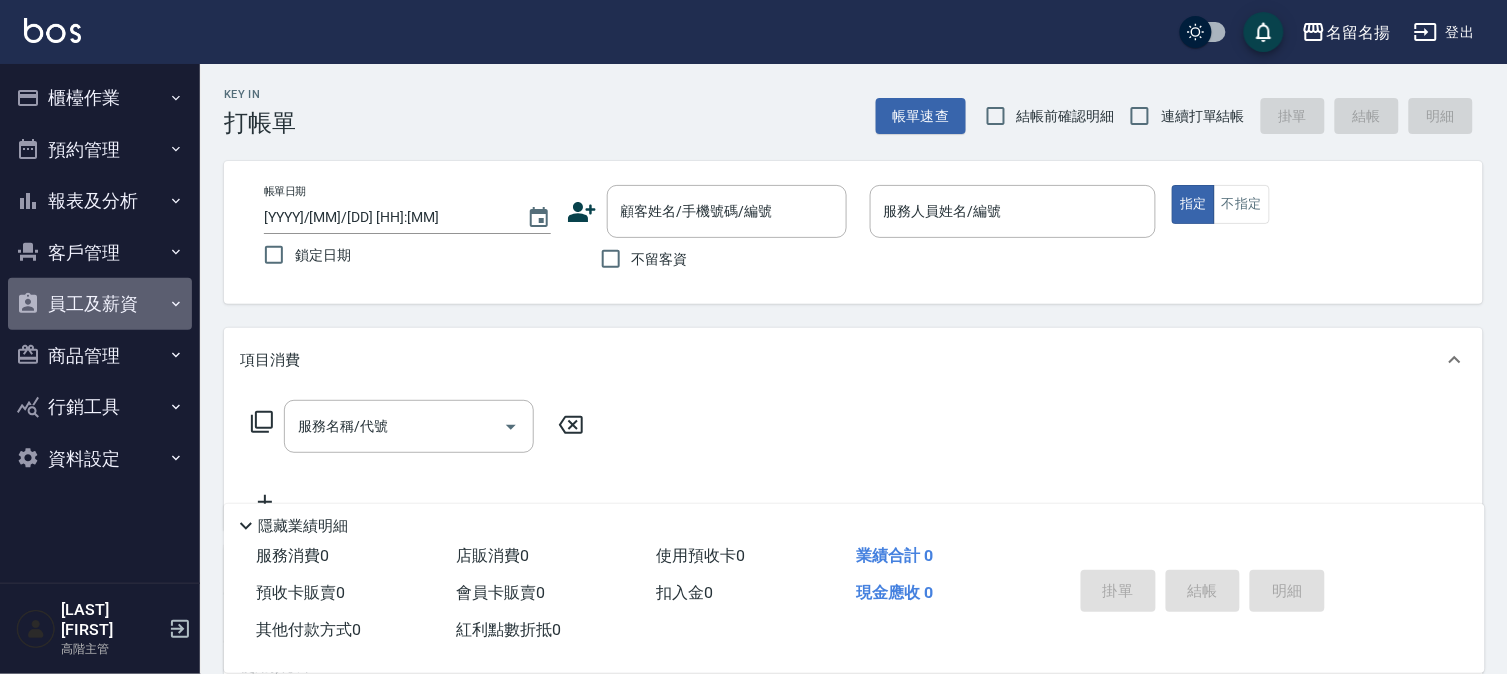 click on "員工及薪資" at bounding box center [100, 304] 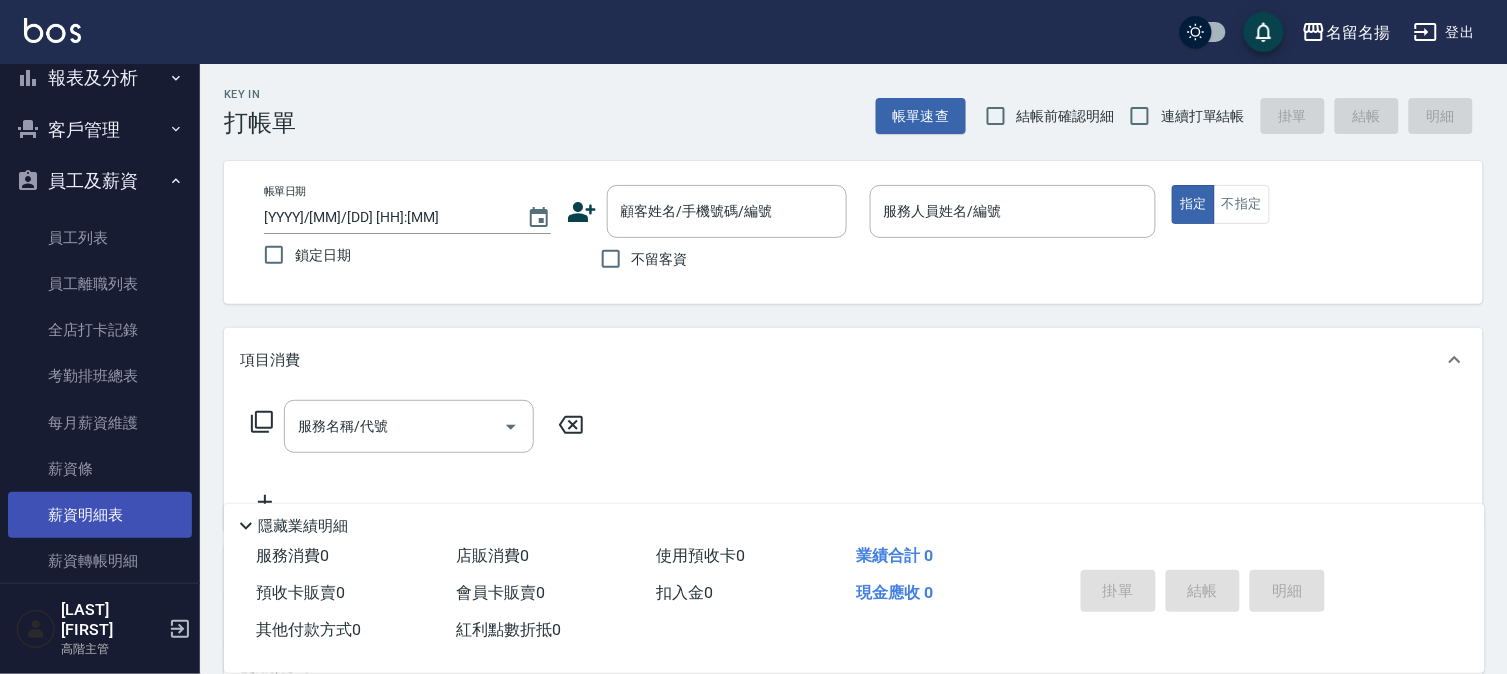 scroll, scrollTop: 292, scrollLeft: 0, axis: vertical 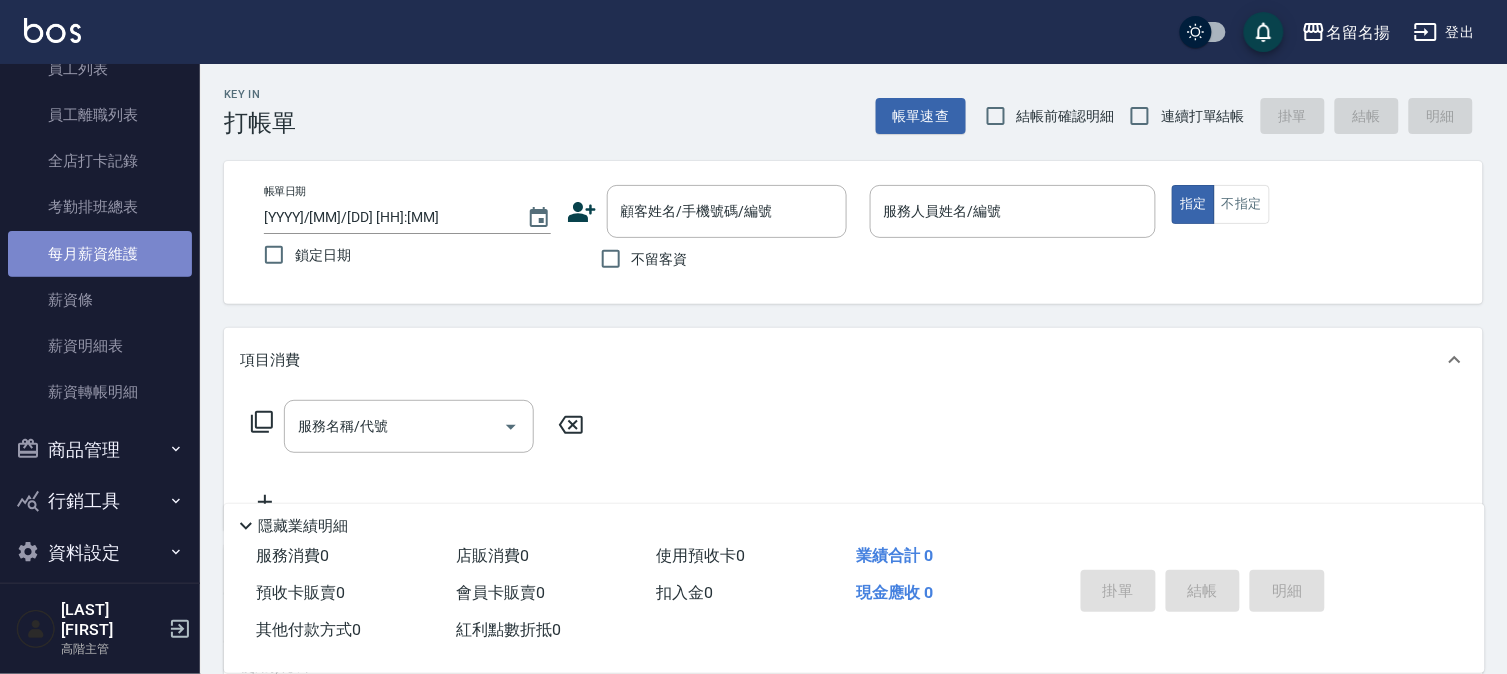 click on "每月薪資維護" at bounding box center (100, 254) 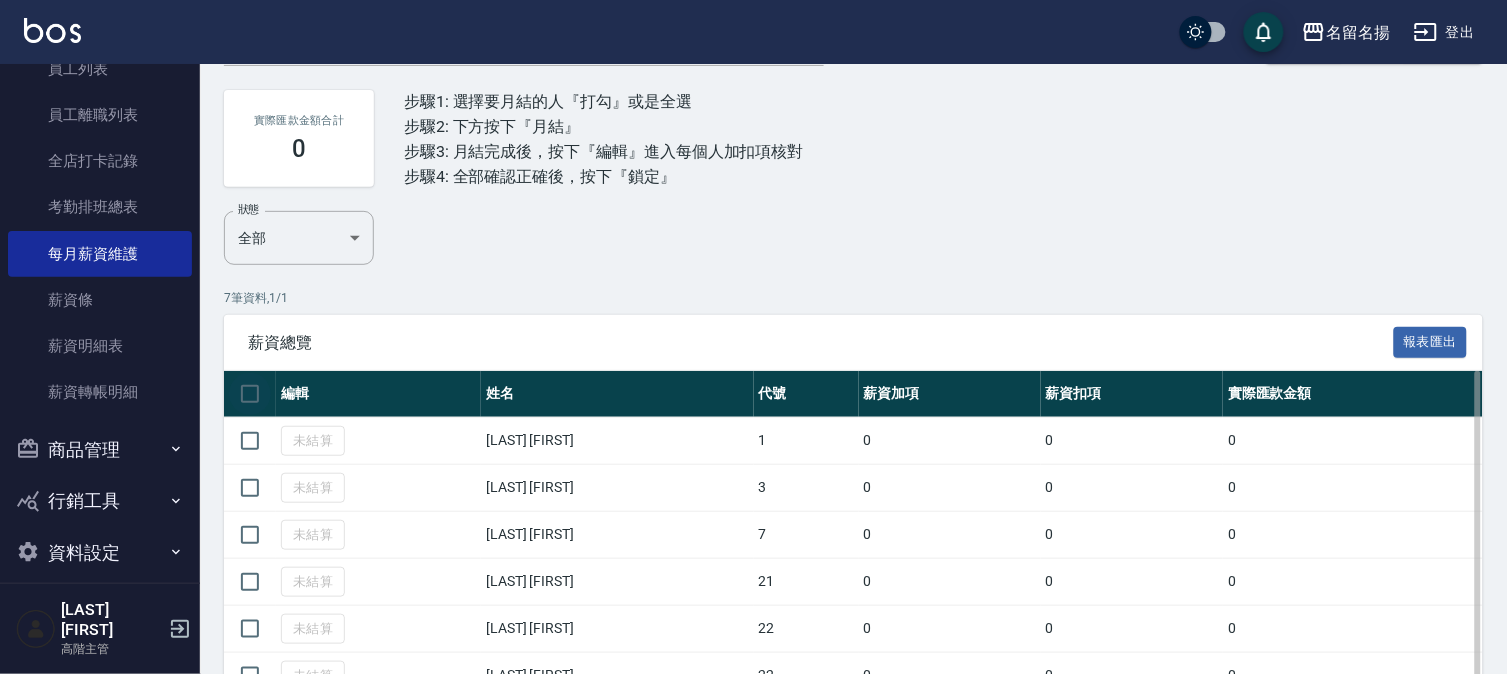 scroll, scrollTop: 250, scrollLeft: 0, axis: vertical 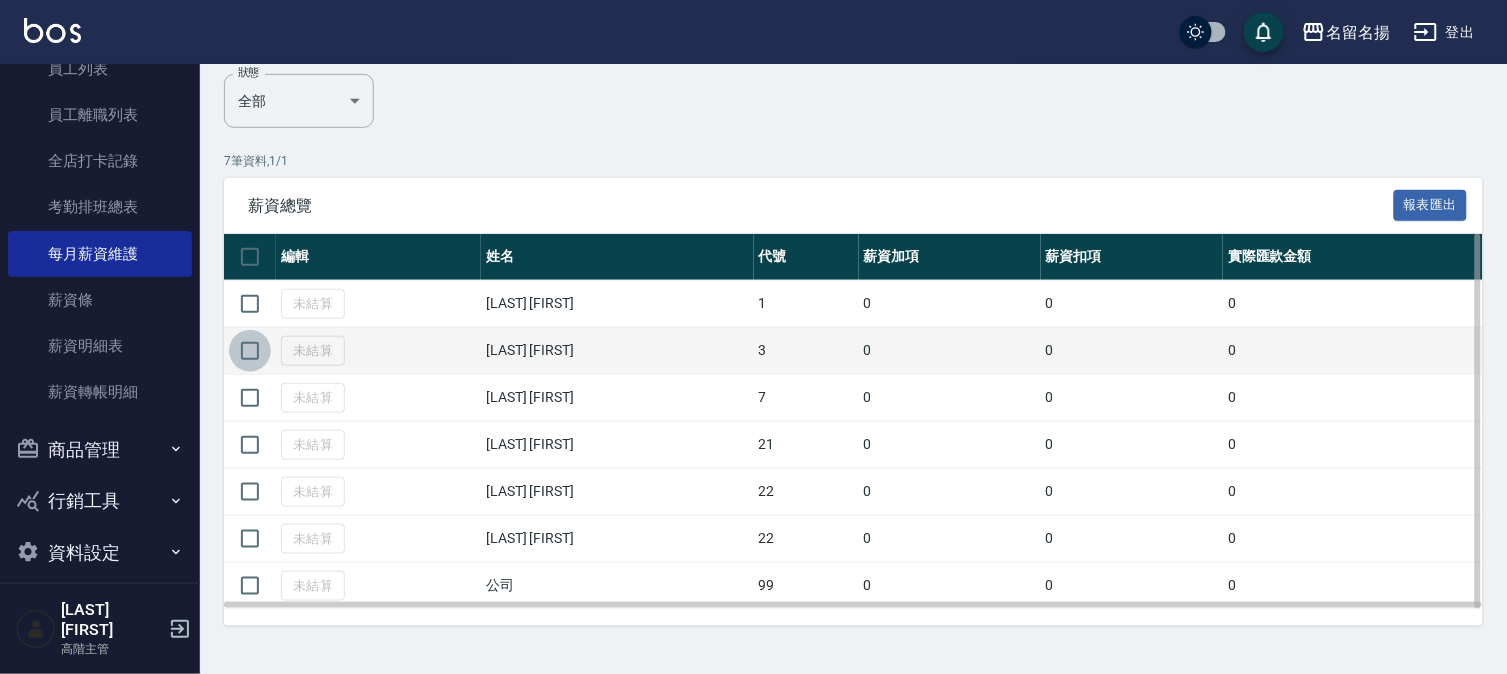 click at bounding box center (250, 351) 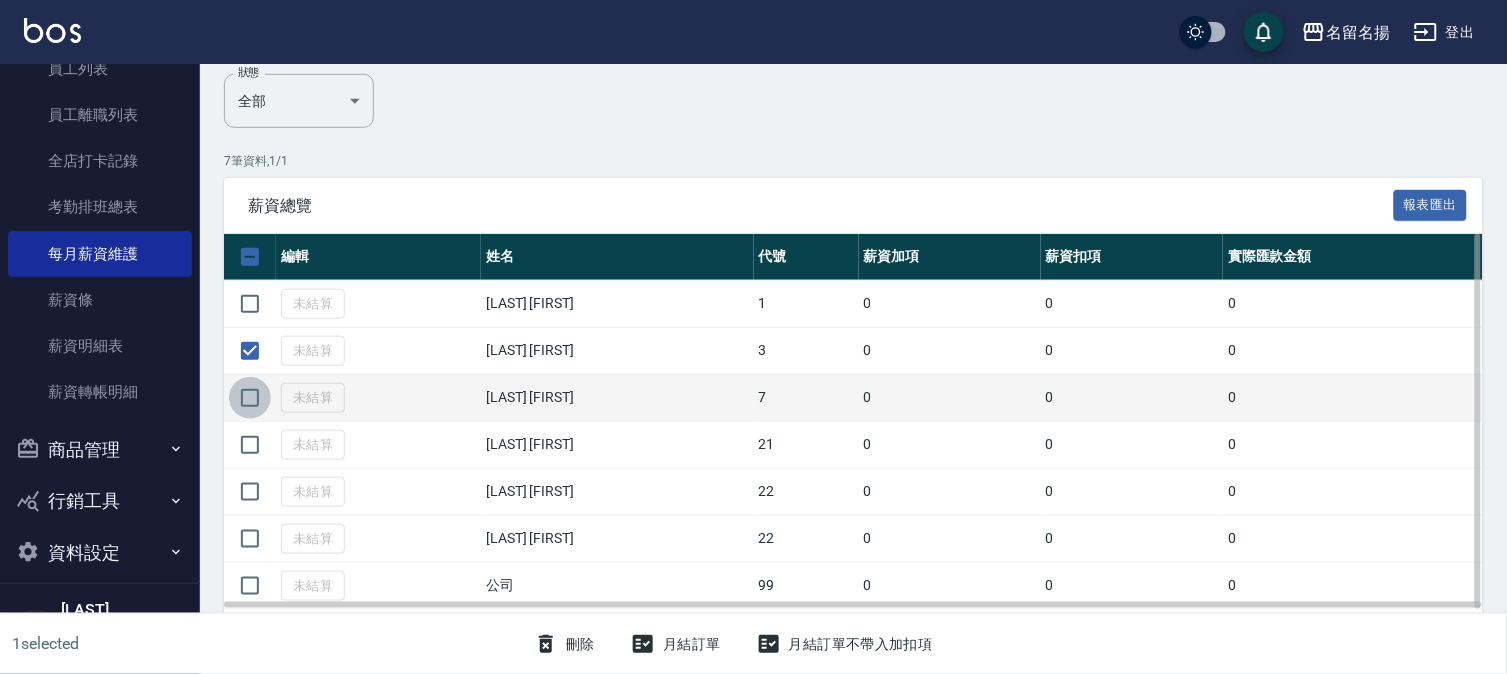 click at bounding box center (250, 398) 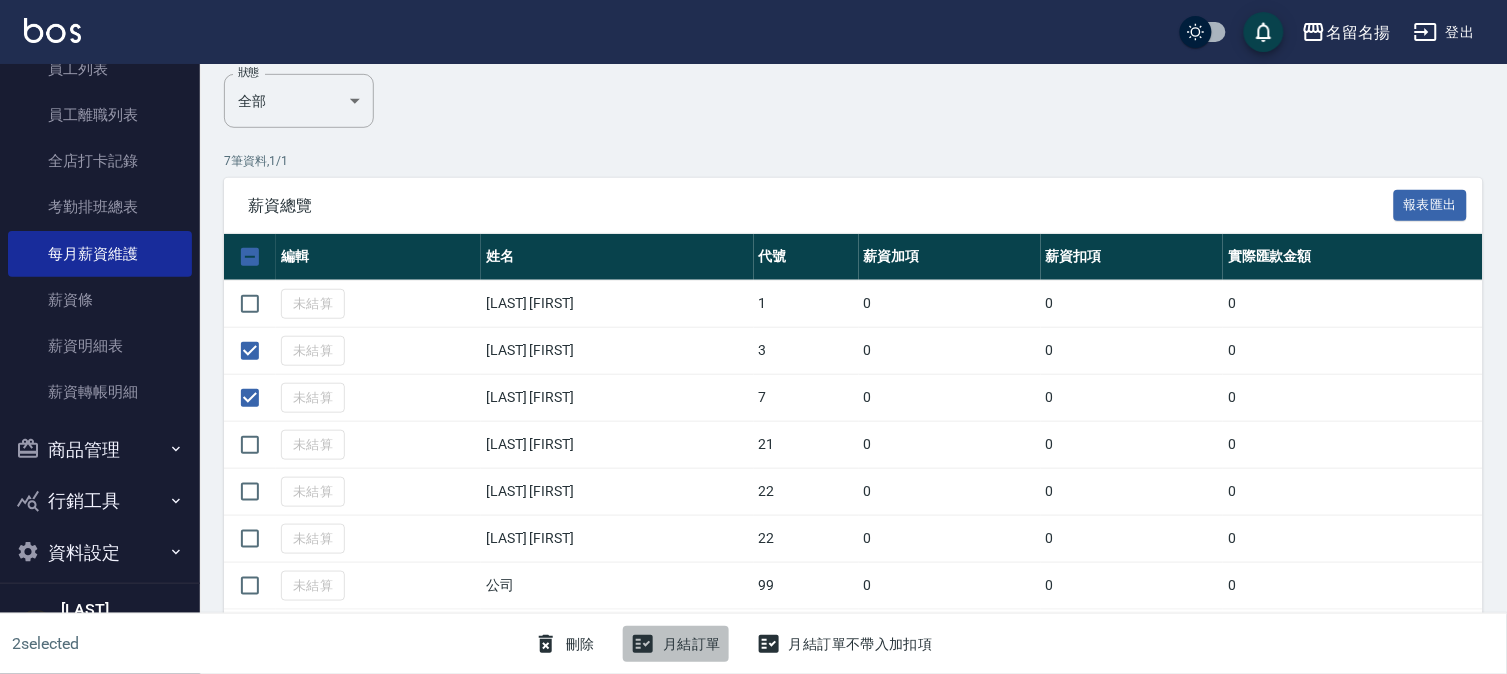 click on "月結訂單" at bounding box center [676, 644] 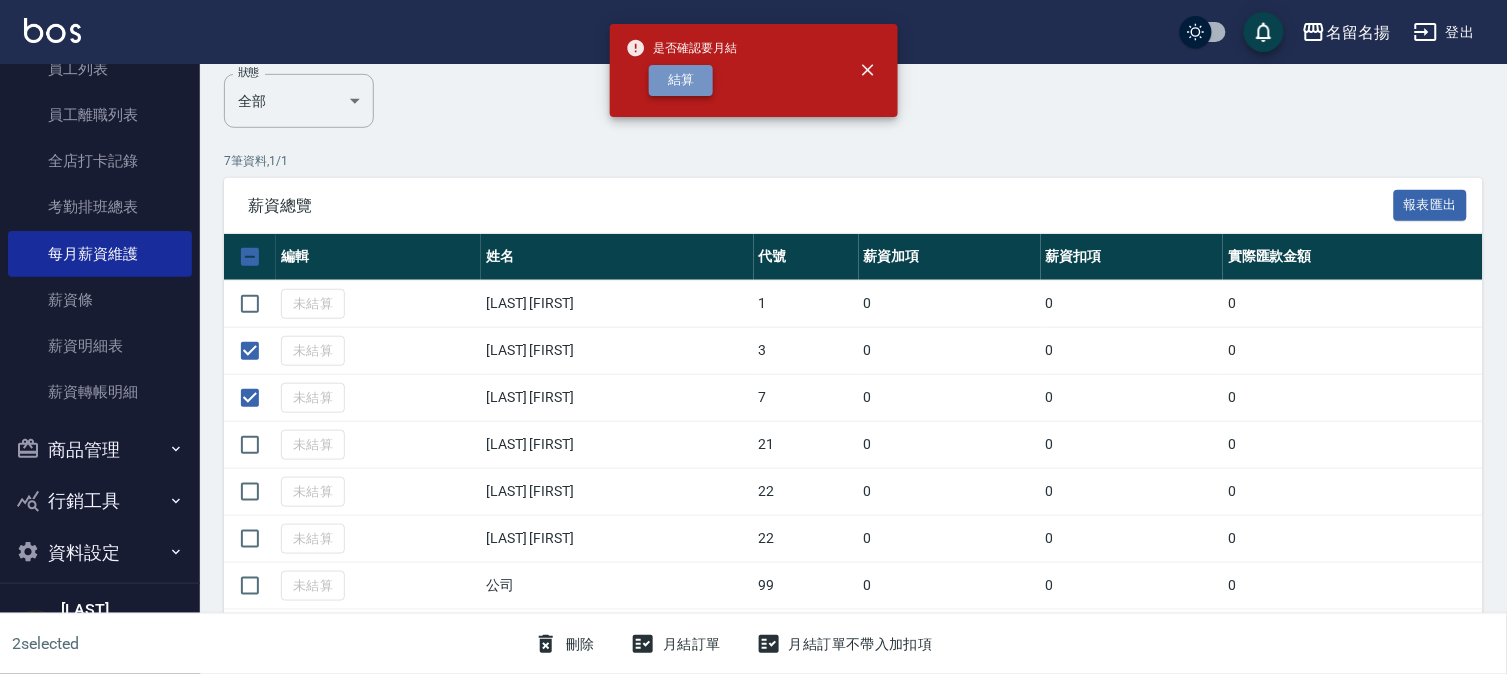 click on "結算" at bounding box center (681, 80) 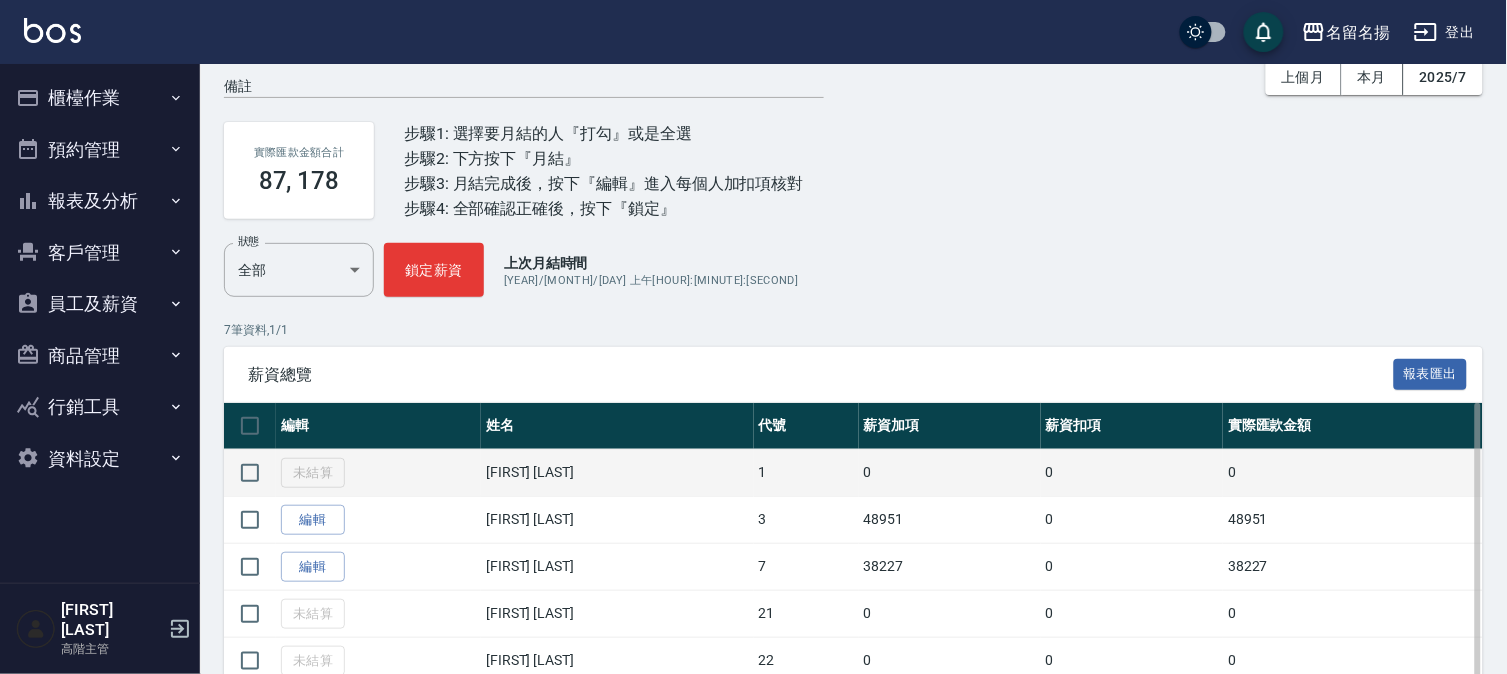 scroll, scrollTop: 250, scrollLeft: 0, axis: vertical 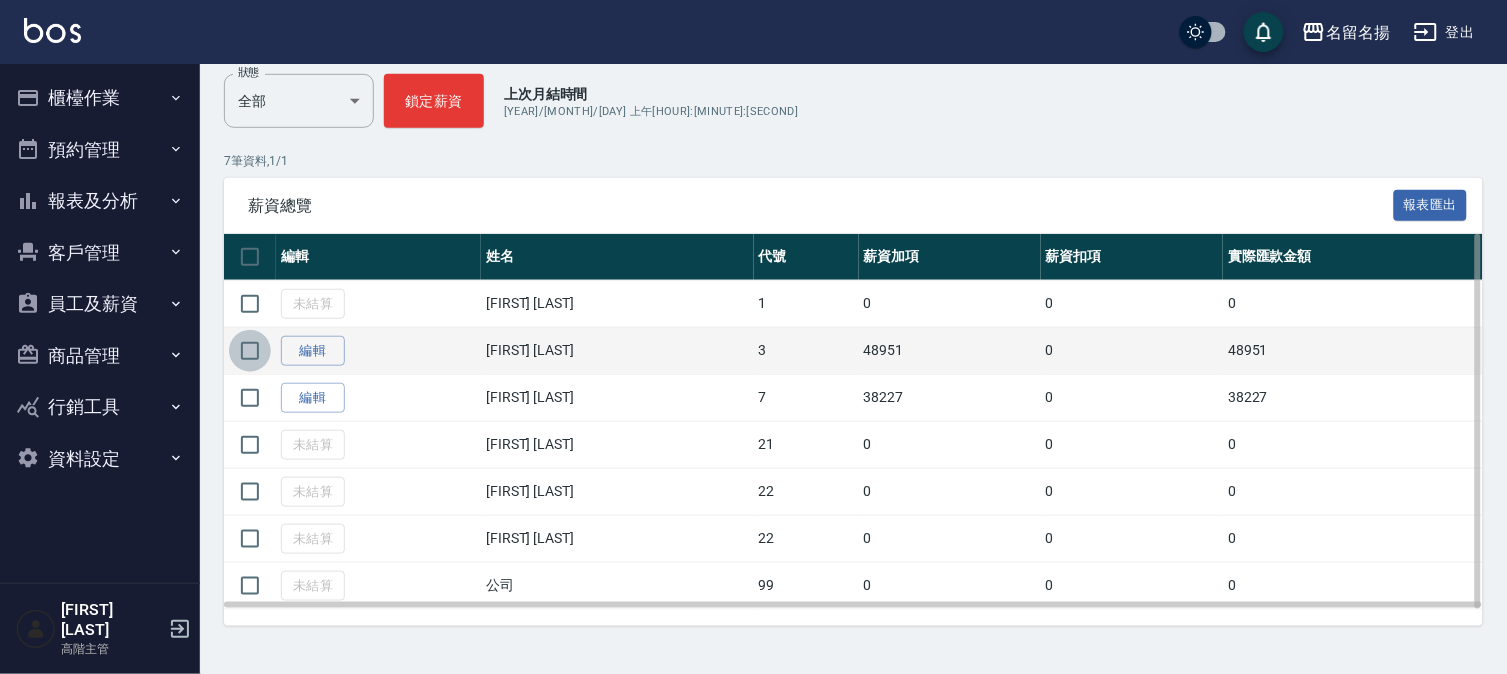 click at bounding box center (250, 351) 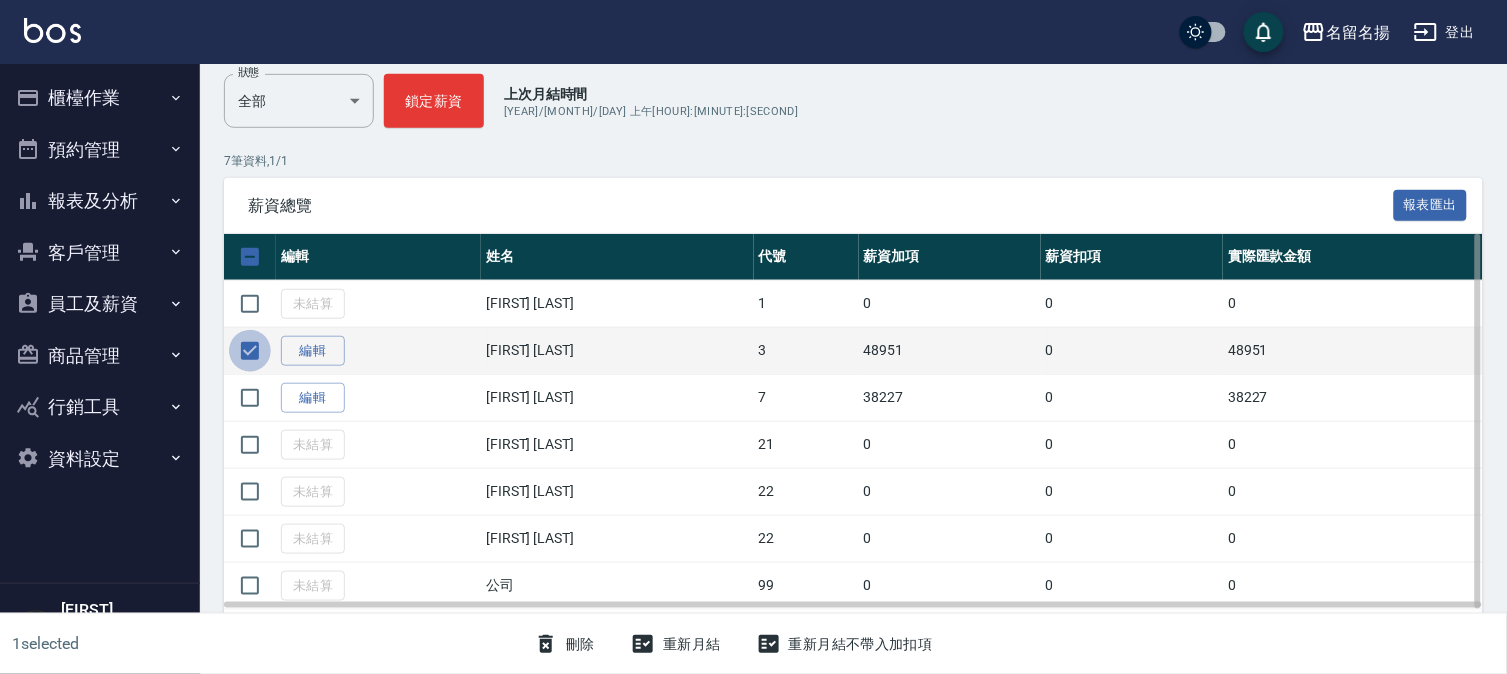 click at bounding box center (250, 351) 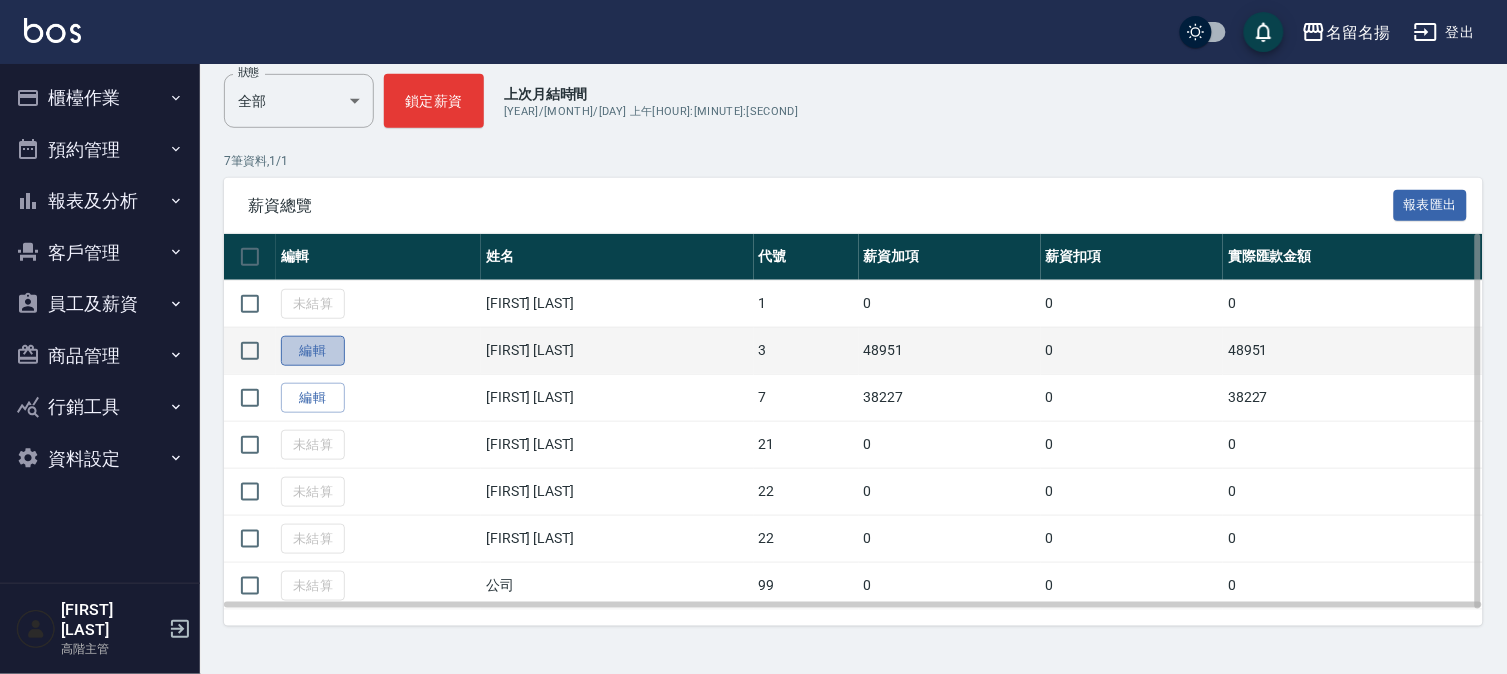 click on "編輯" at bounding box center [313, 351] 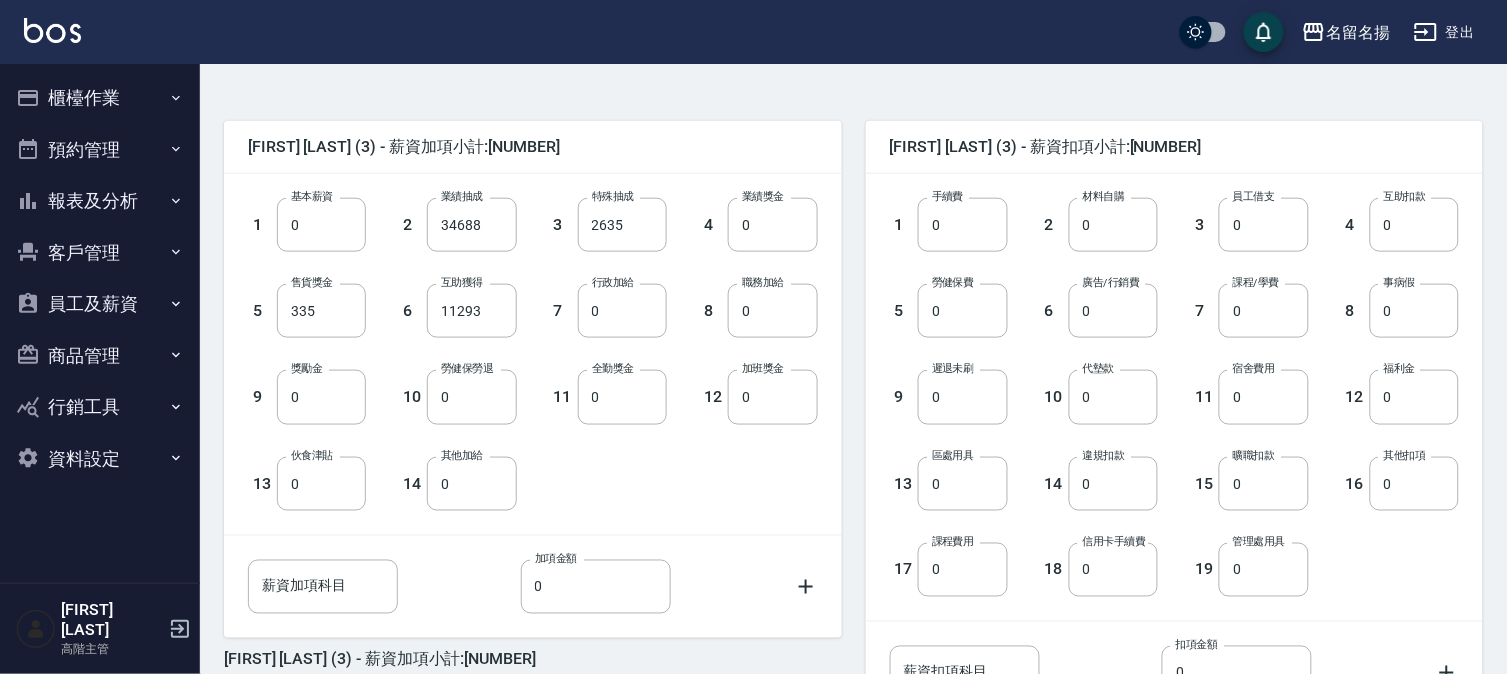 scroll, scrollTop: 444, scrollLeft: 0, axis: vertical 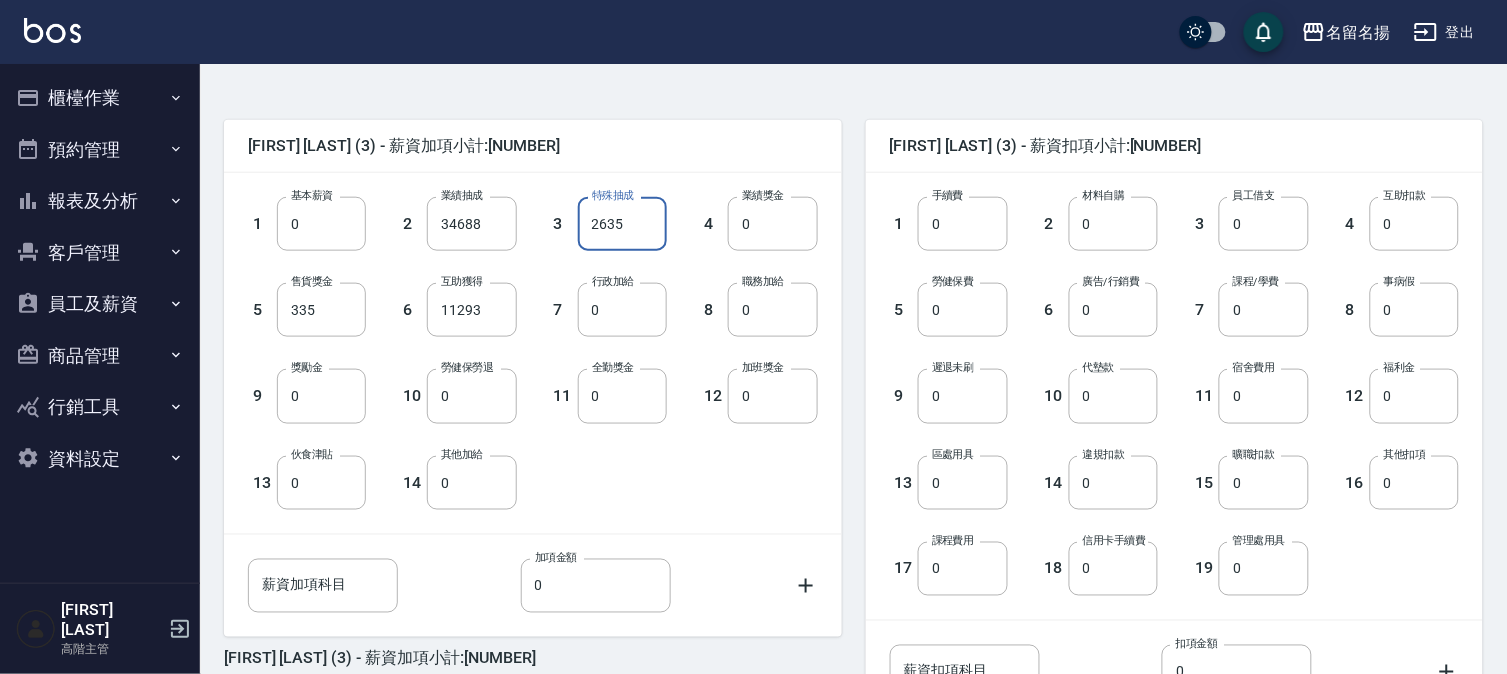 click on "2635" at bounding box center [622, 224] 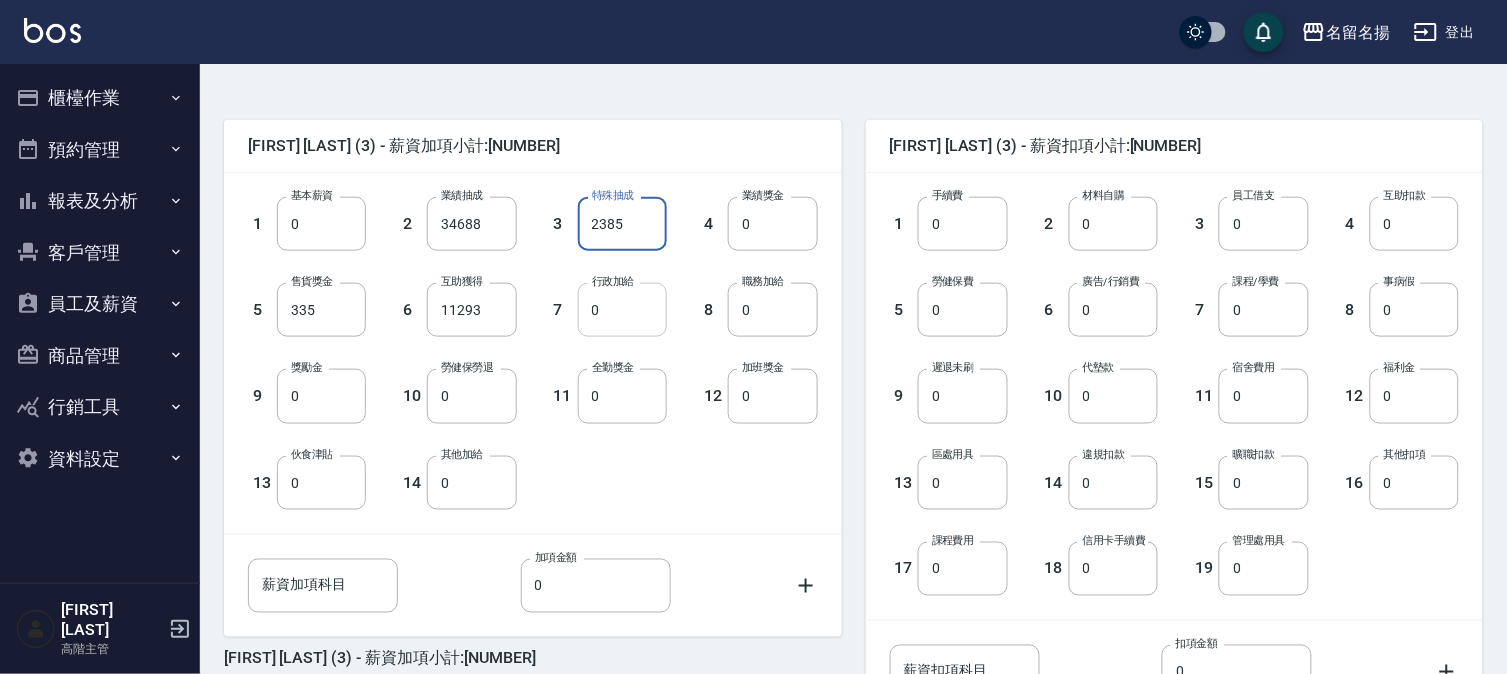 type on "2385" 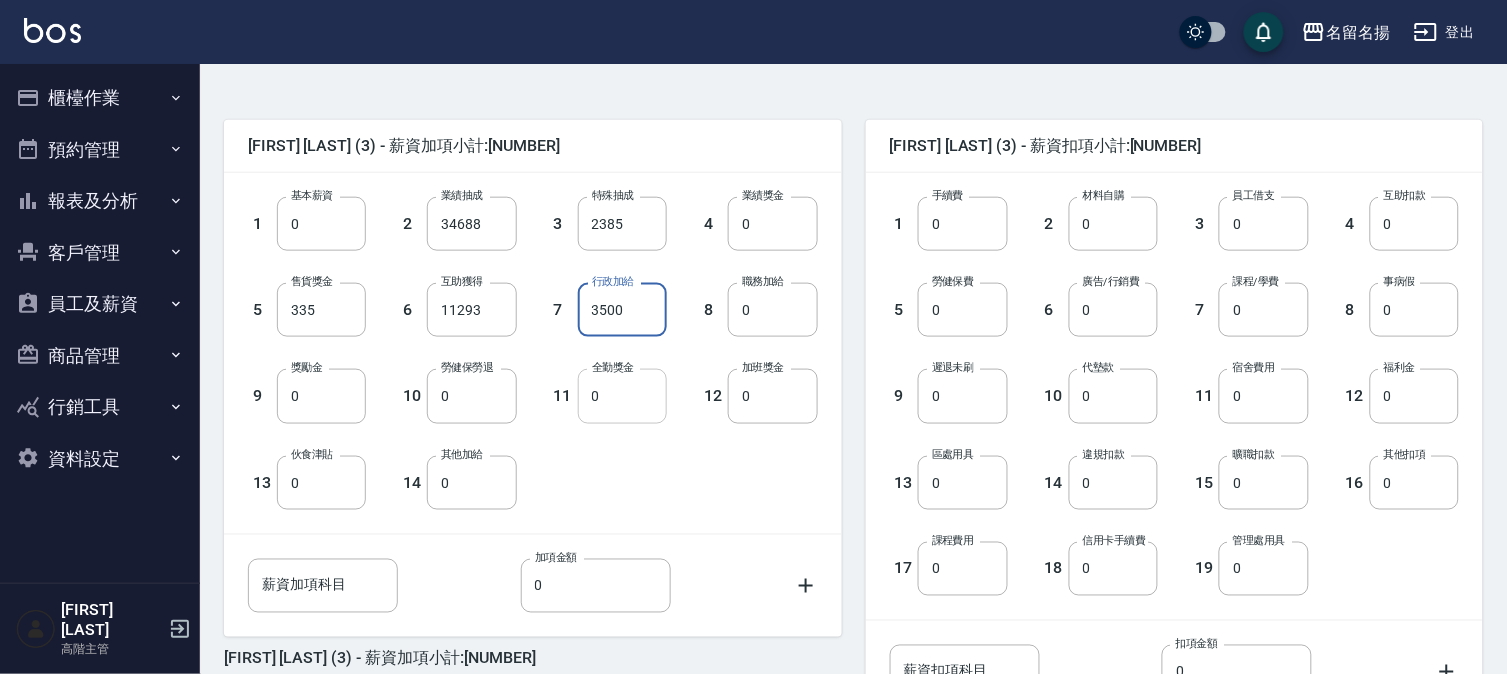type on "3500" 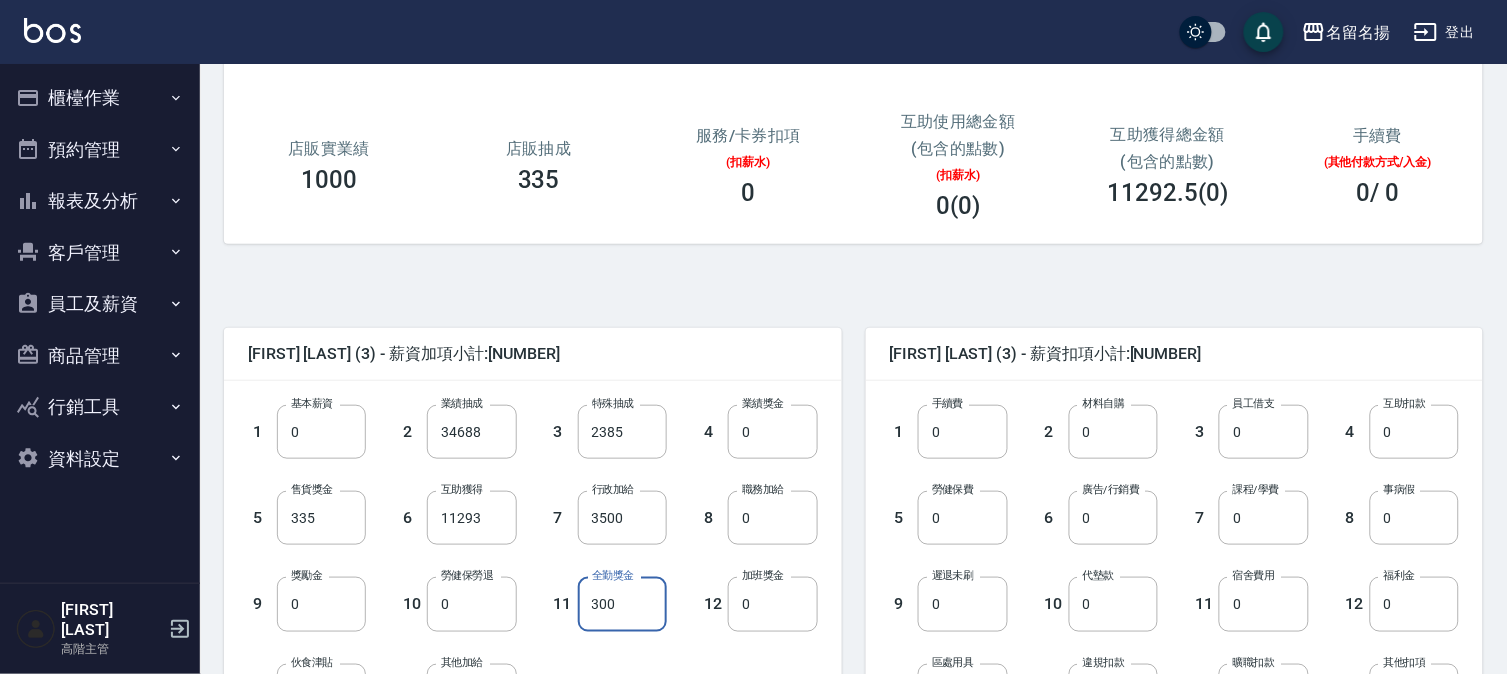 scroll, scrollTop: 555, scrollLeft: 0, axis: vertical 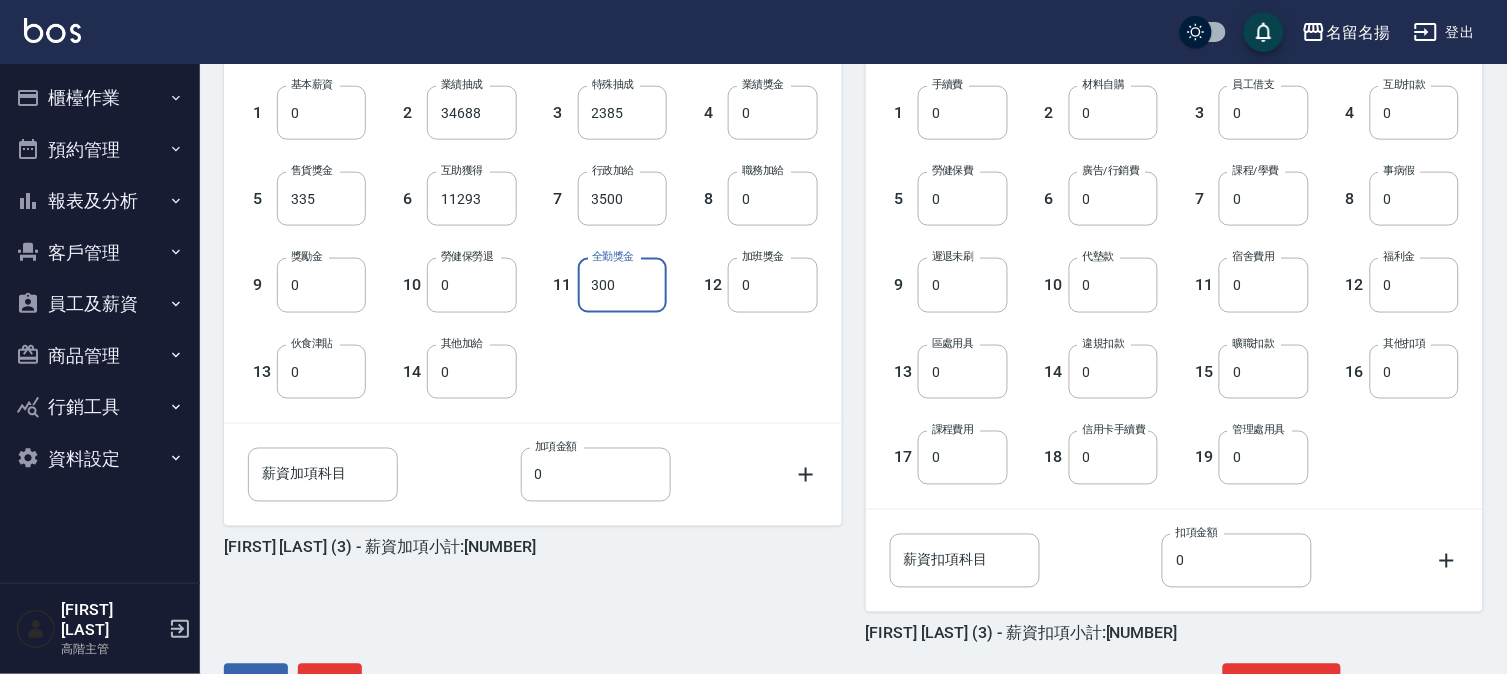 type on "300" 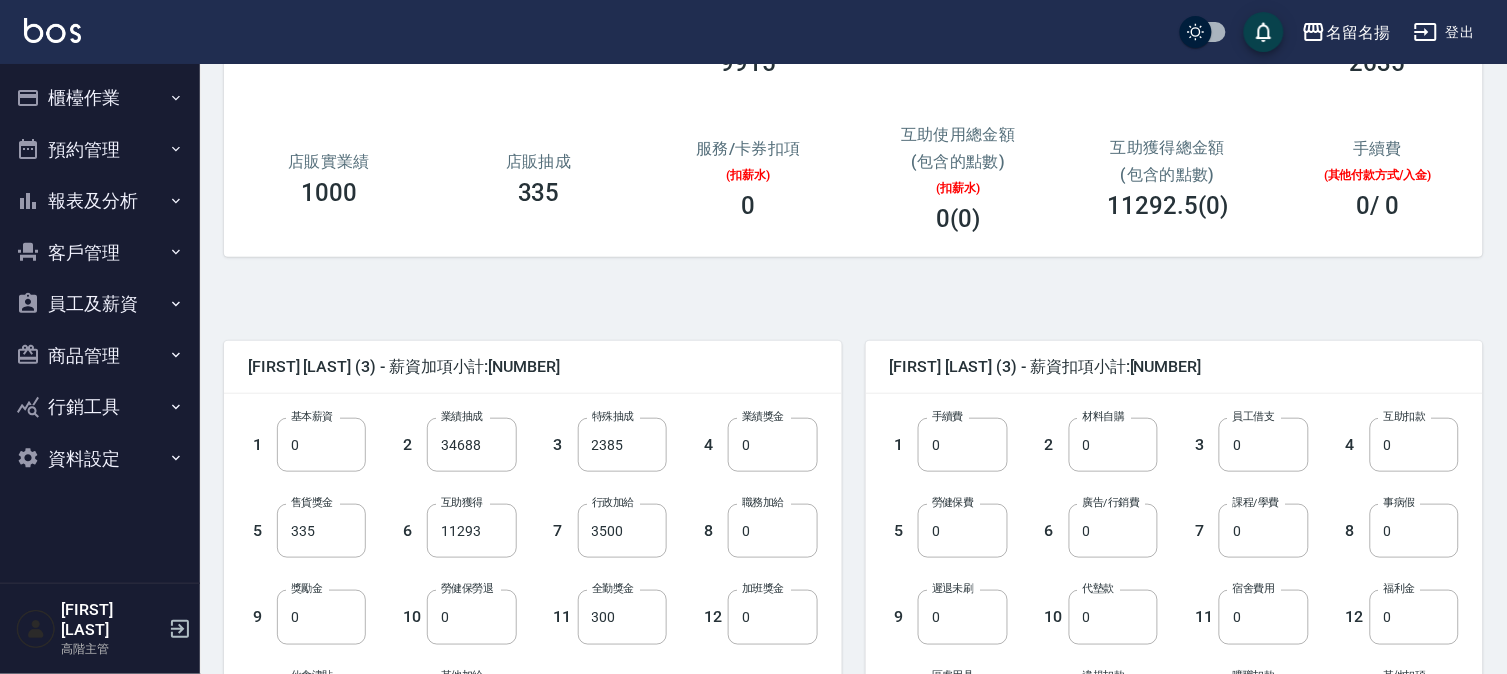 scroll, scrollTop: 222, scrollLeft: 0, axis: vertical 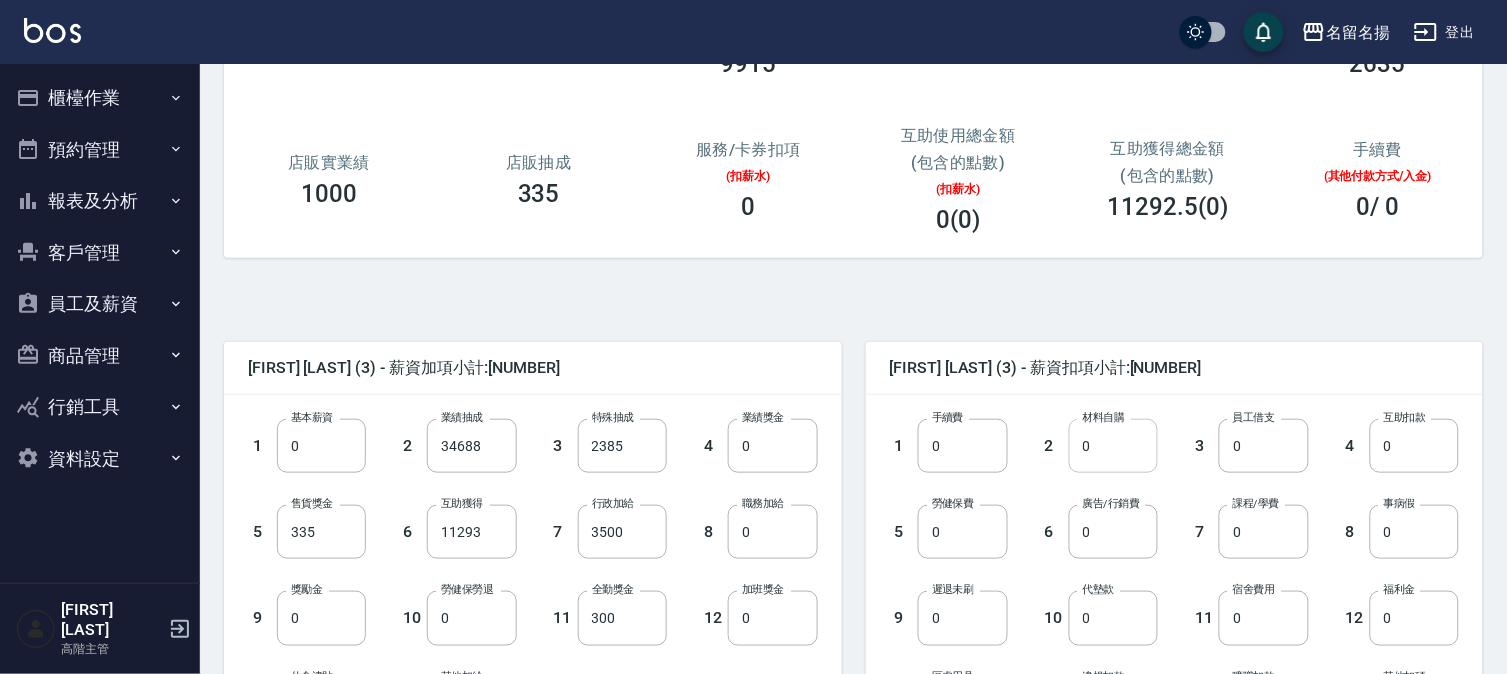 click on "0" at bounding box center [1113, 446] 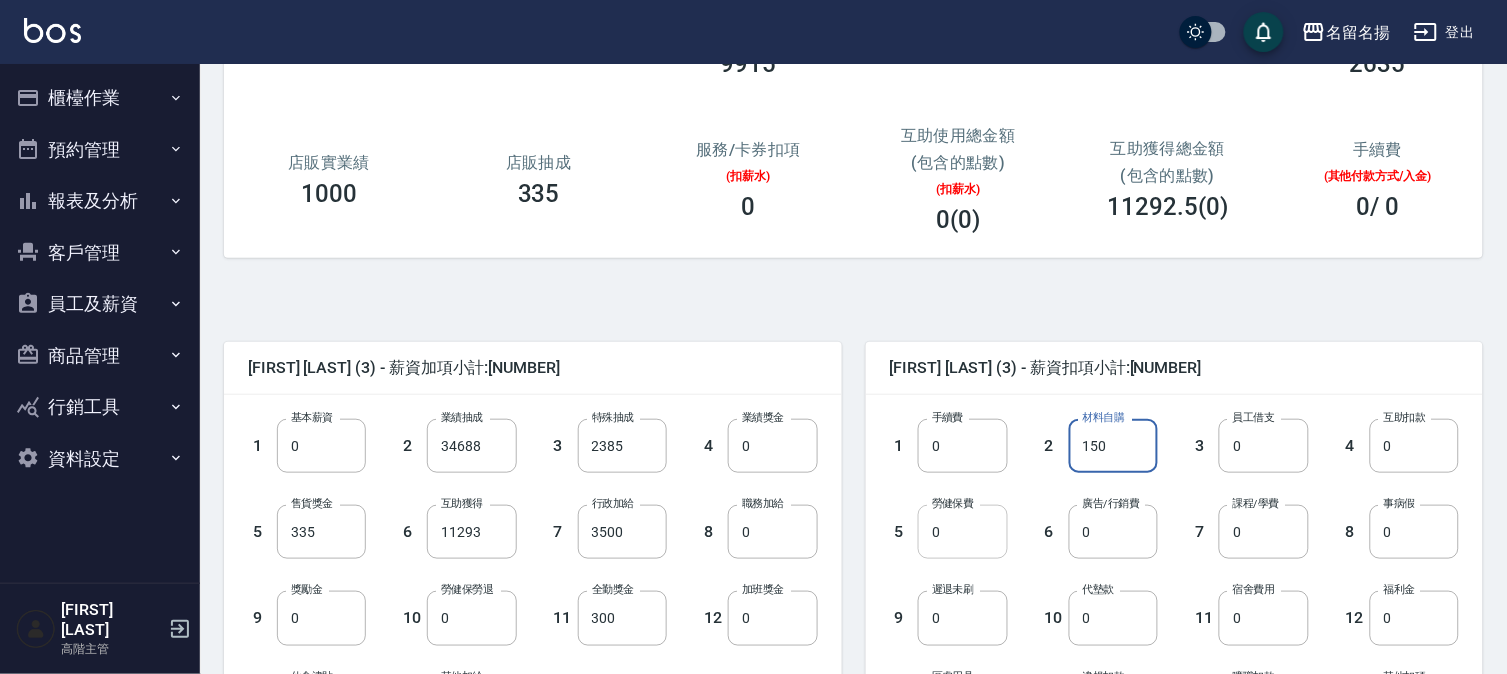 type on "150" 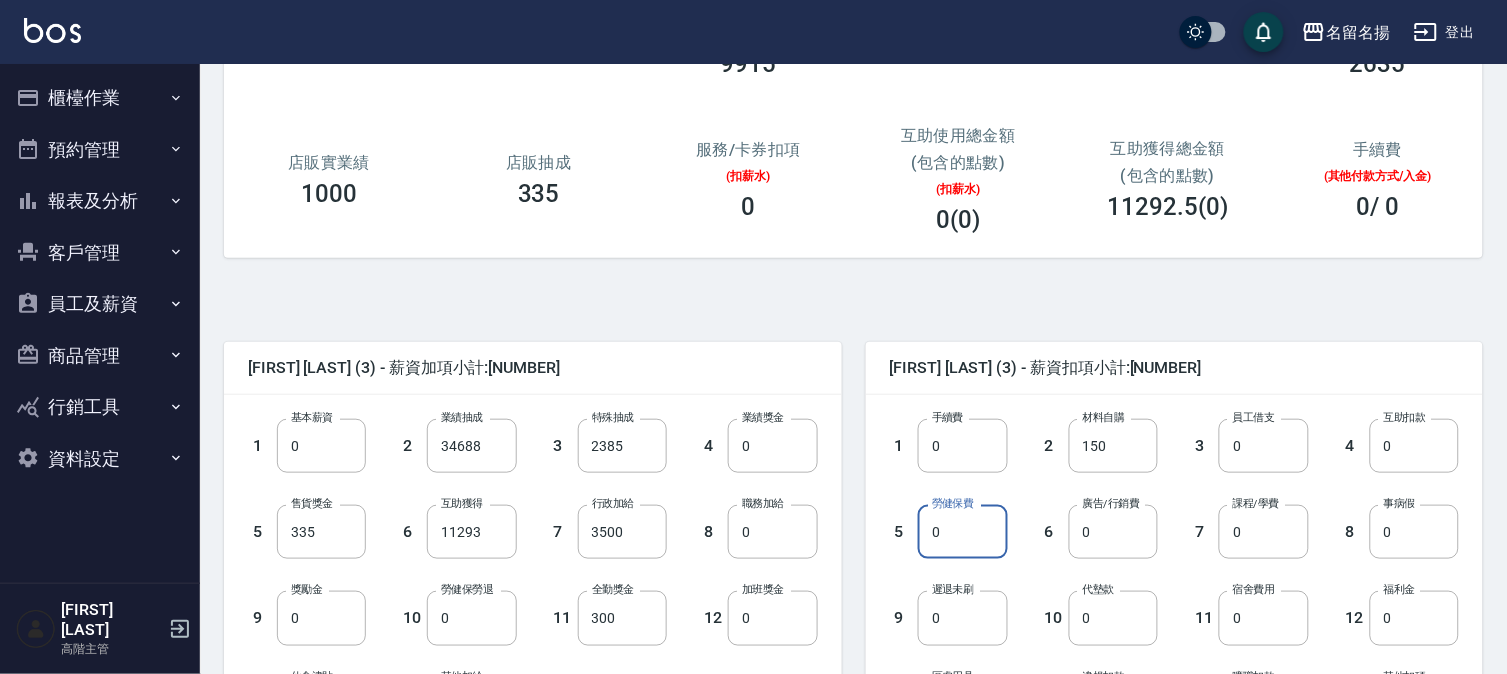 click on "0" at bounding box center [962, 532] 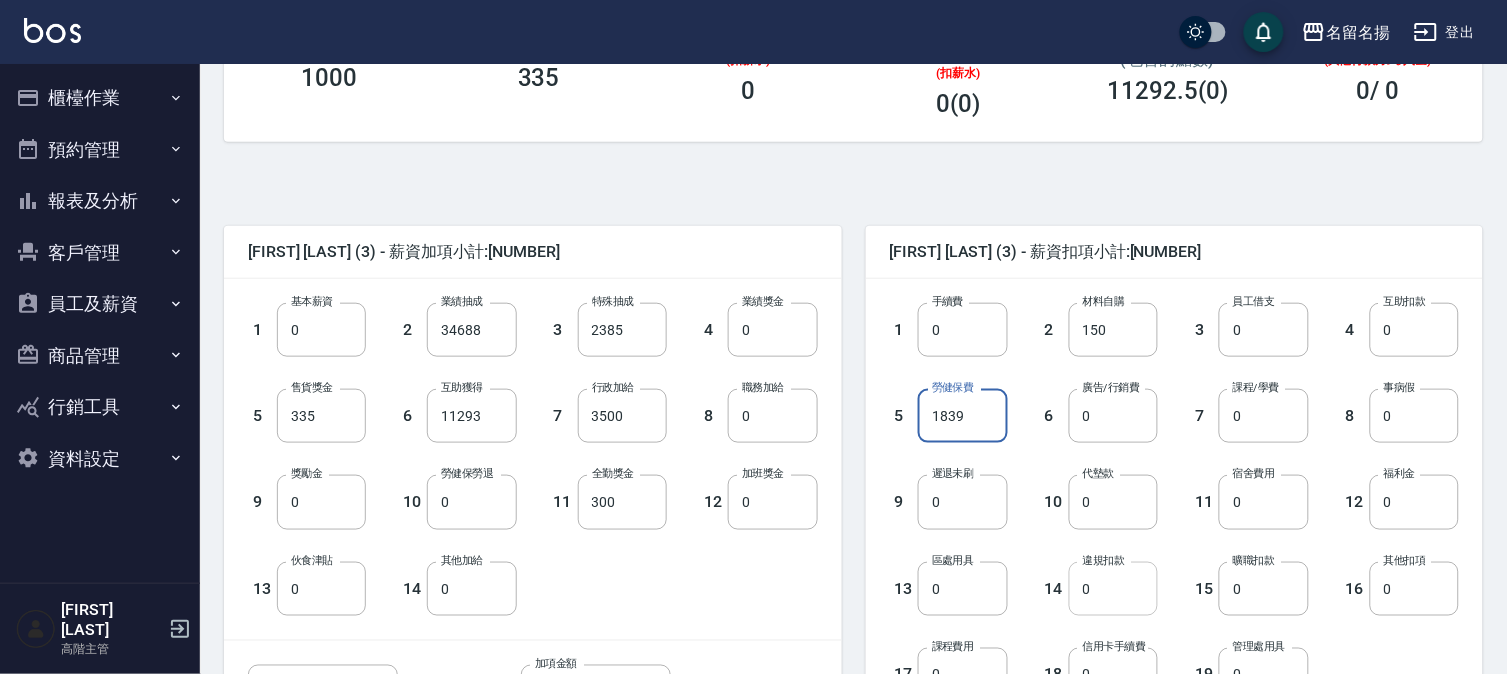 scroll, scrollTop: 444, scrollLeft: 0, axis: vertical 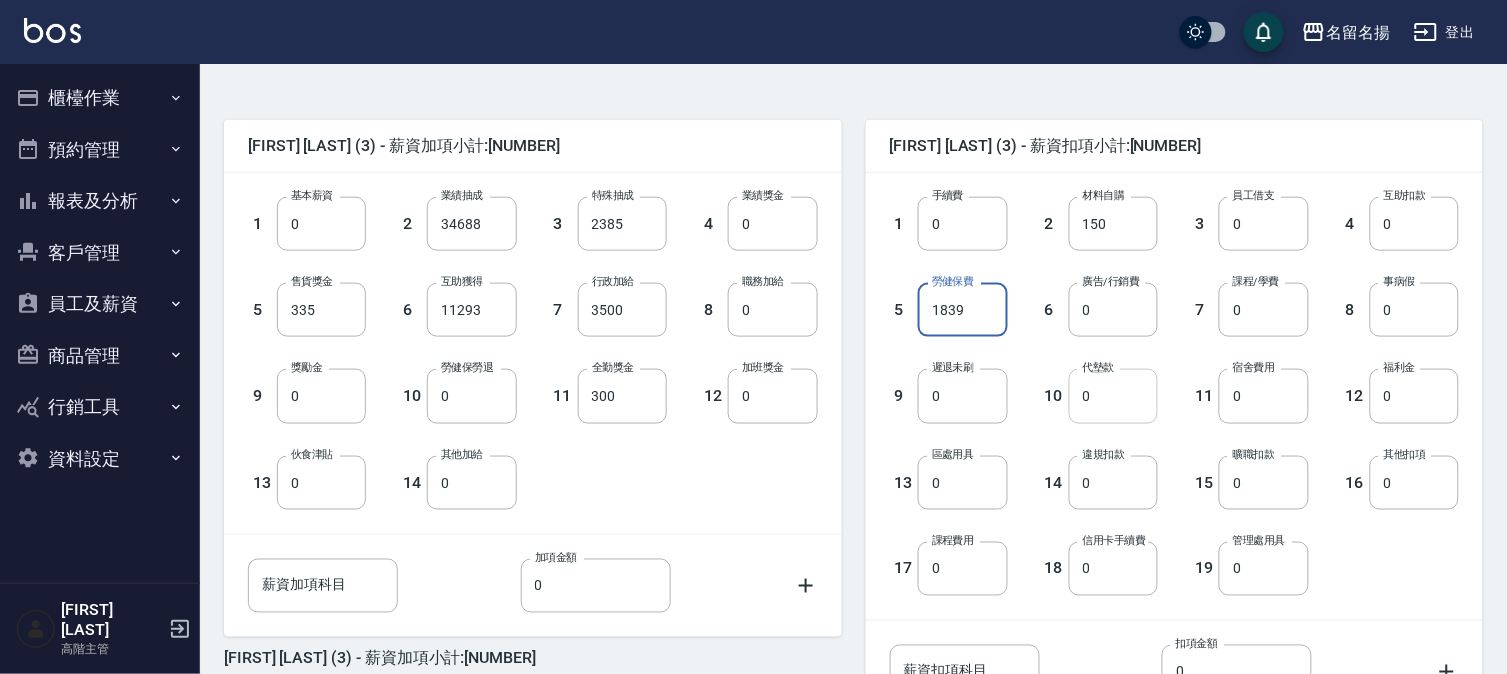 type on "1839" 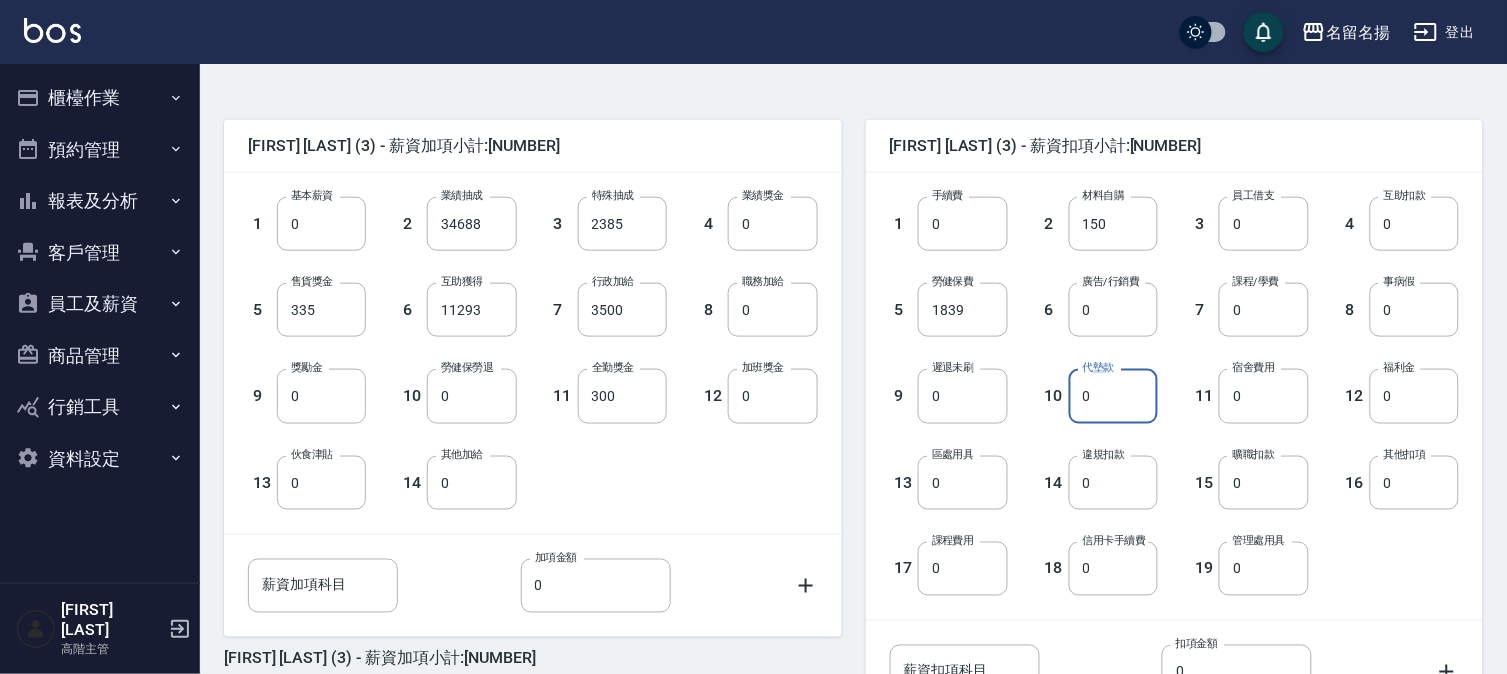 click on "0" at bounding box center [1113, 396] 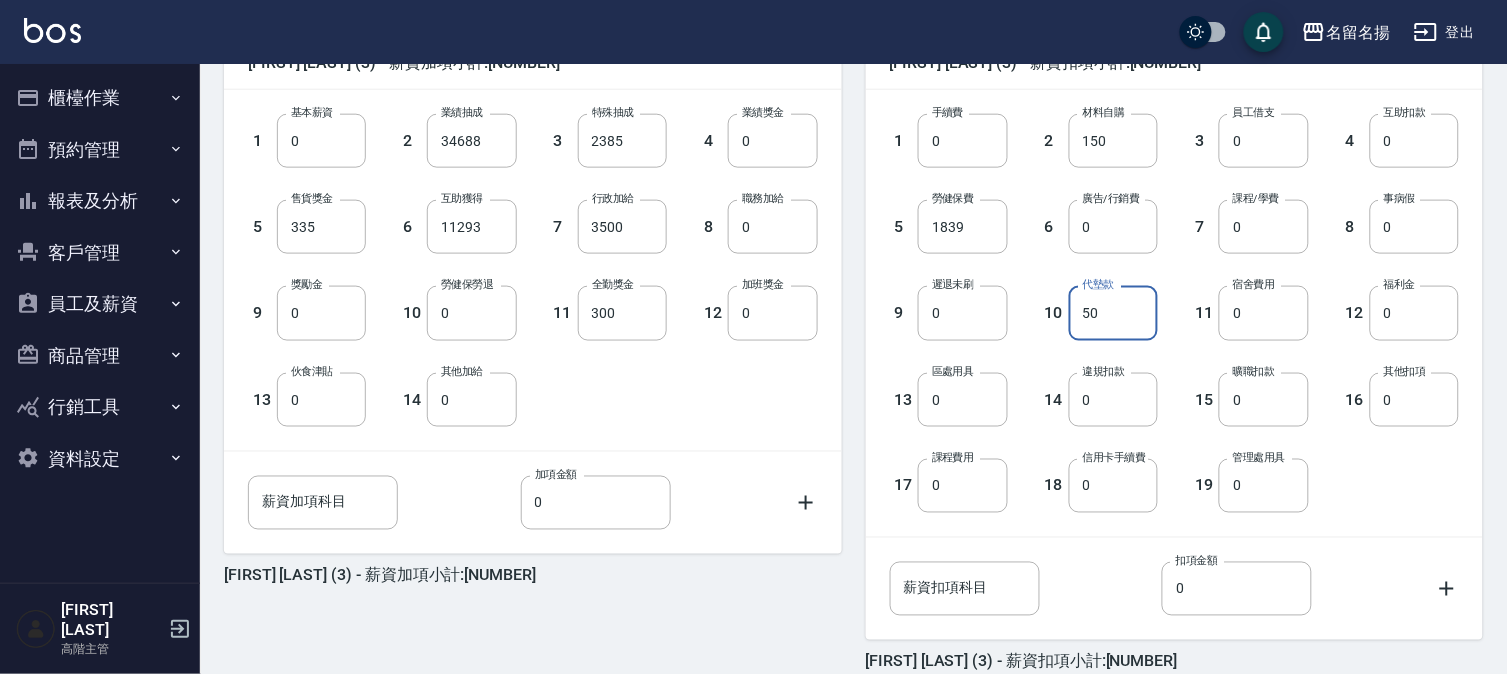 scroll, scrollTop: 624, scrollLeft: 0, axis: vertical 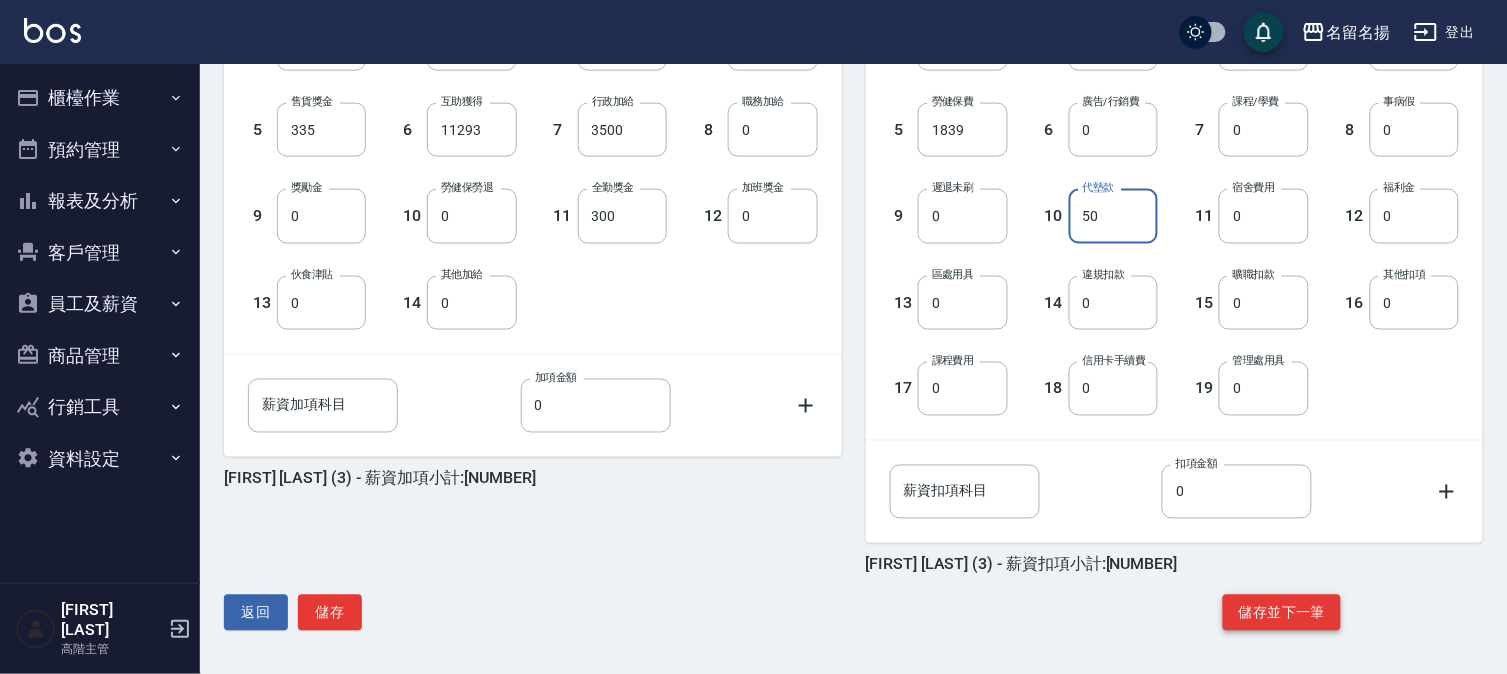 type on "50" 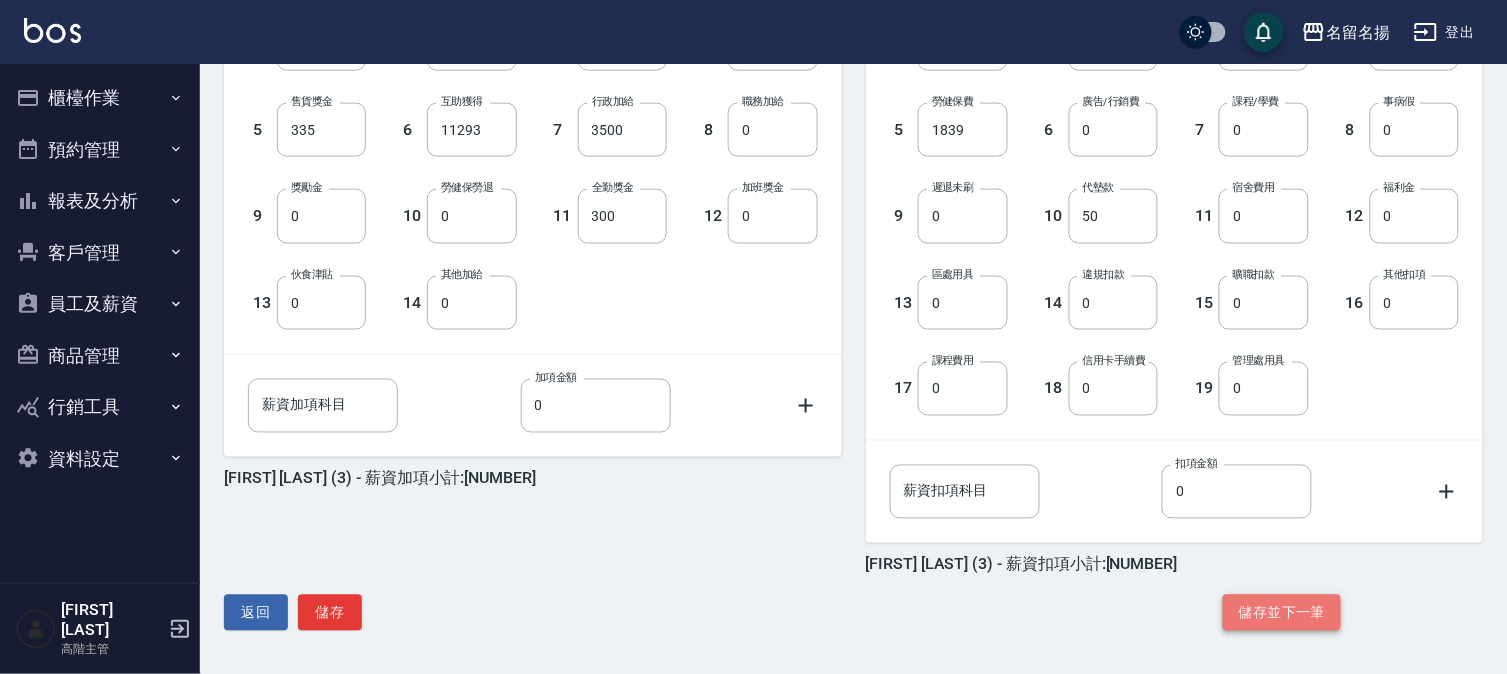 click on "儲存並下一筆" 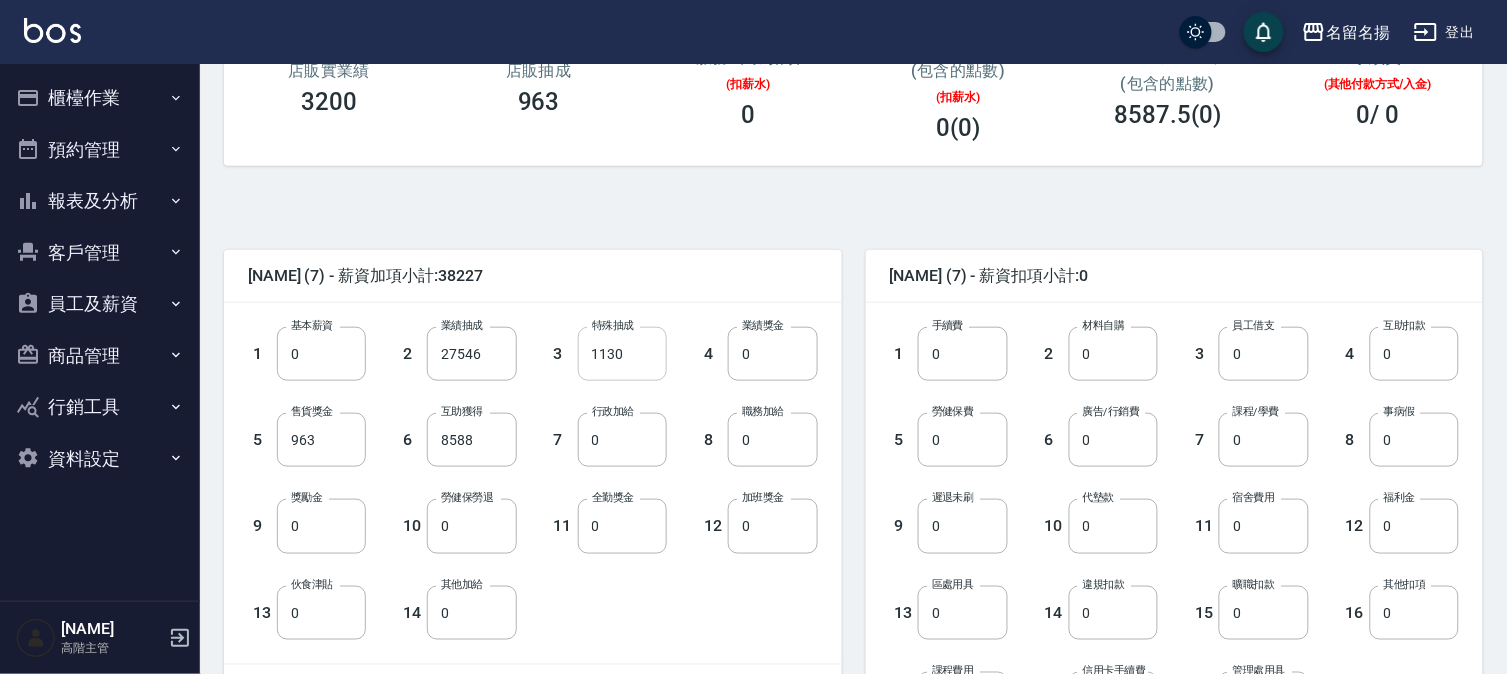 scroll, scrollTop: 333, scrollLeft: 0, axis: vertical 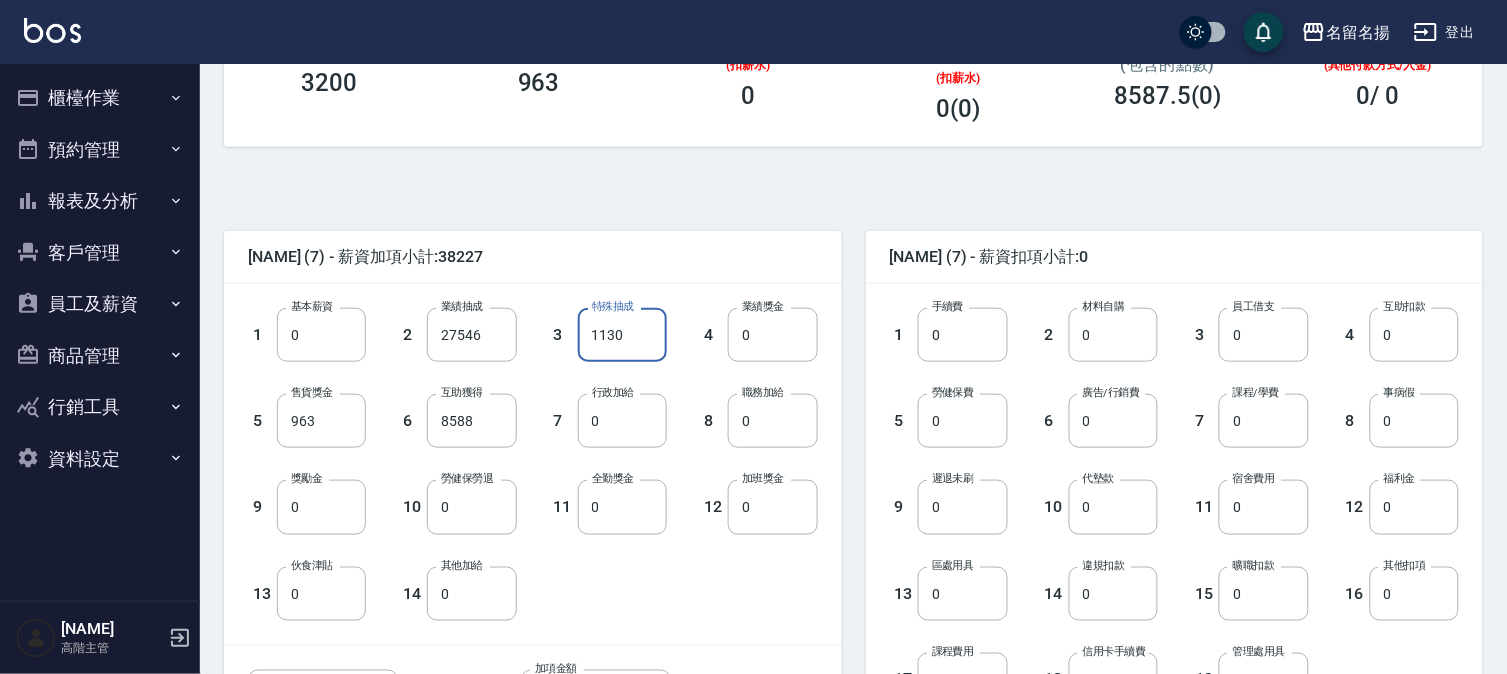 click on "1130" at bounding box center [622, 335] 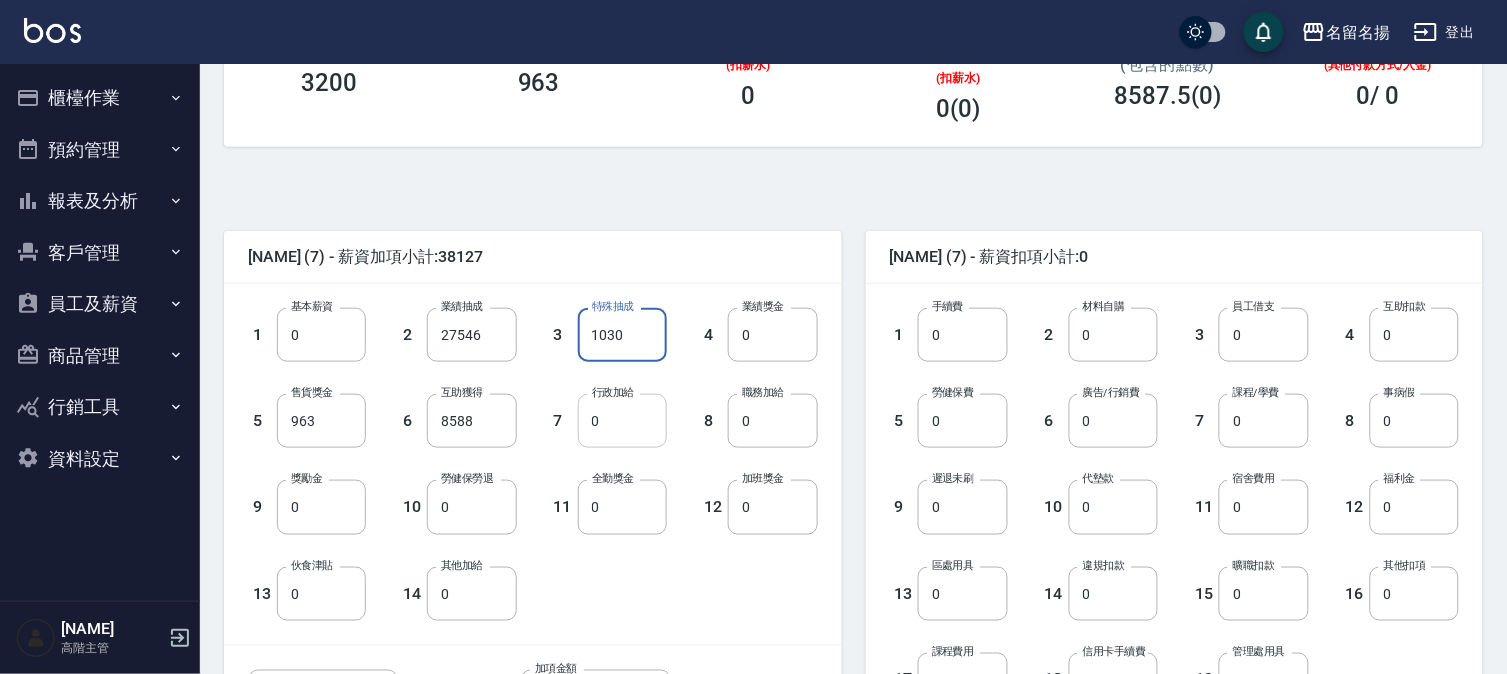 type on "1030" 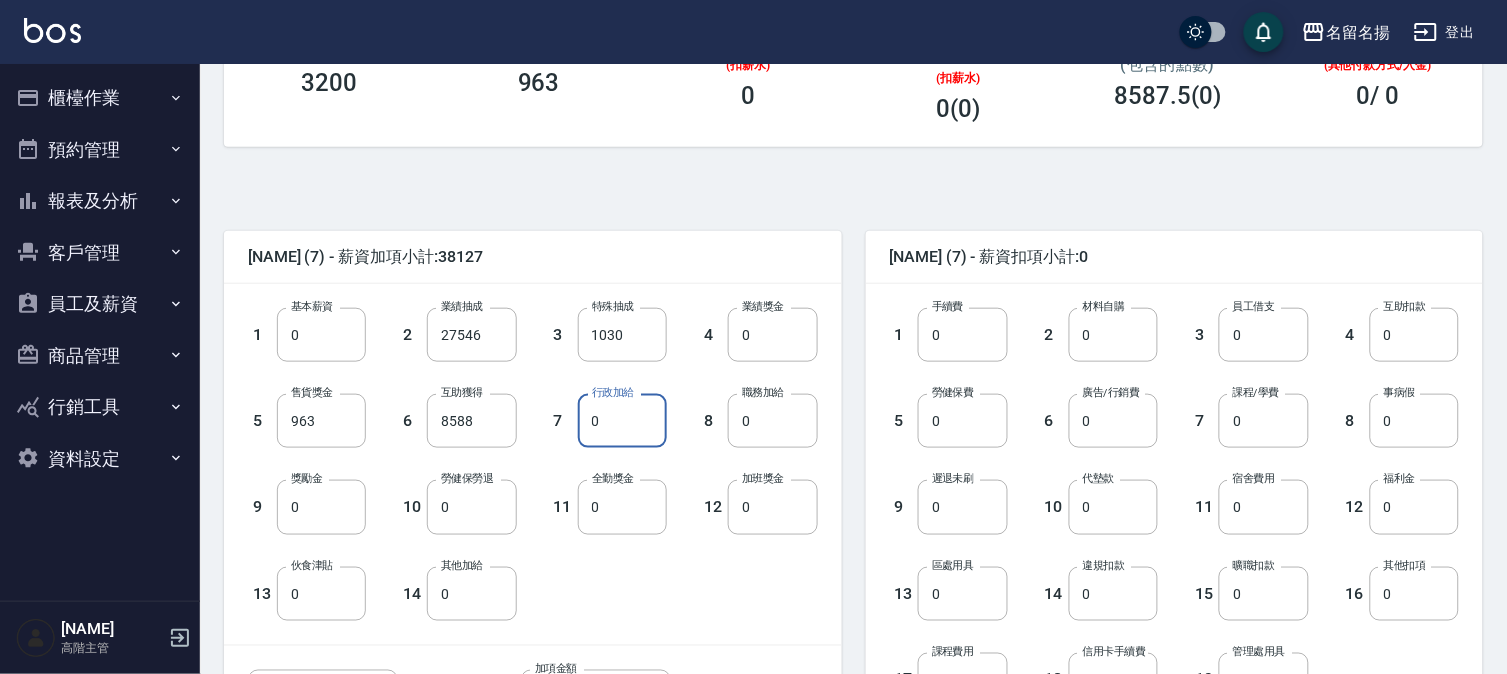 drag, startPoint x: 625, startPoint y: 400, endPoint x: 640, endPoint y: 415, distance: 21.213203 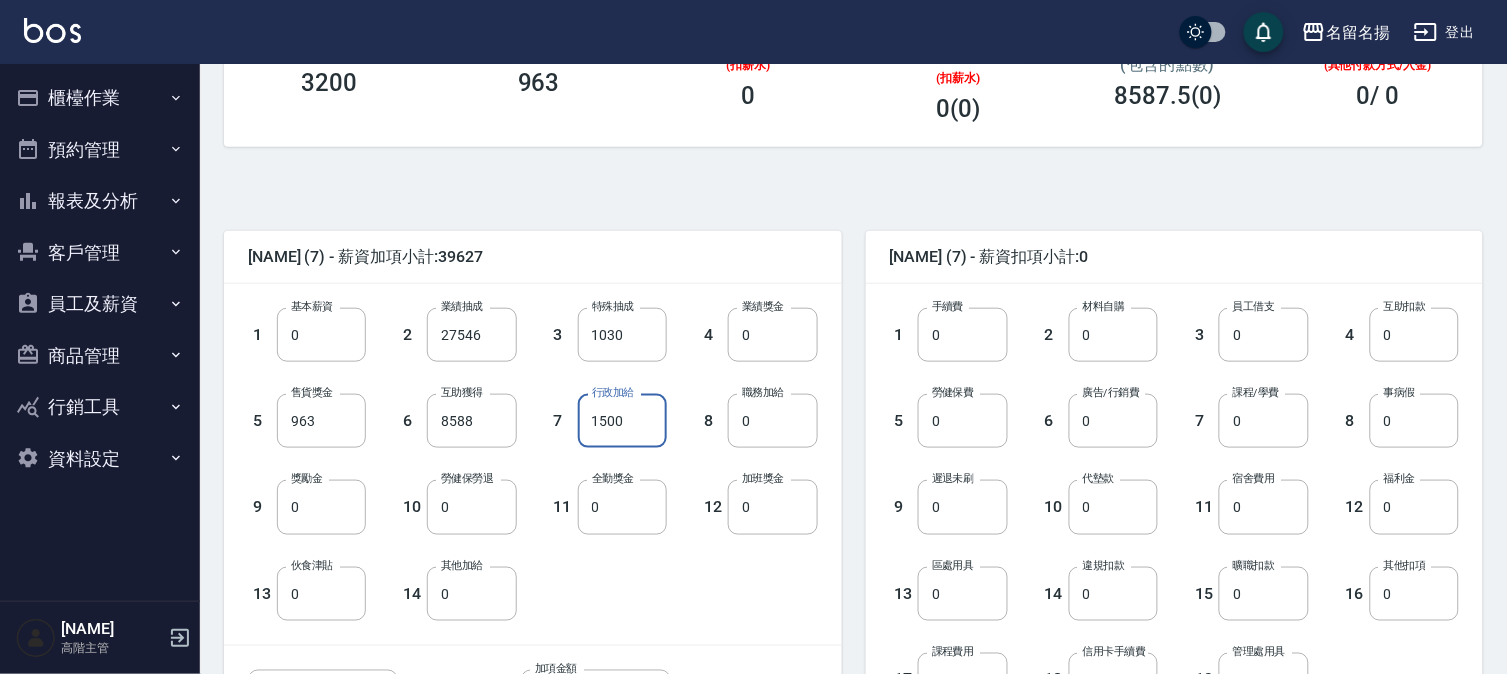 type on "1500" 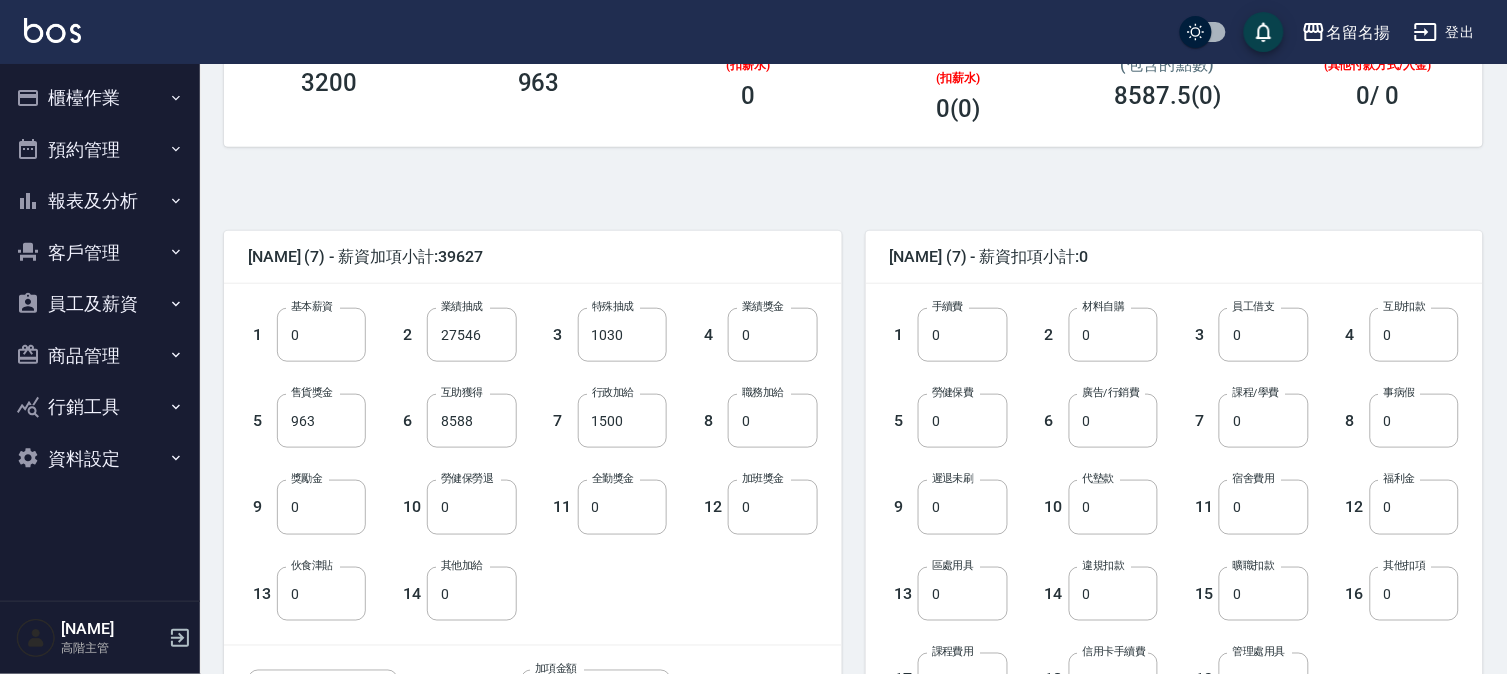 click on "全勤獎金" at bounding box center [613, 478] 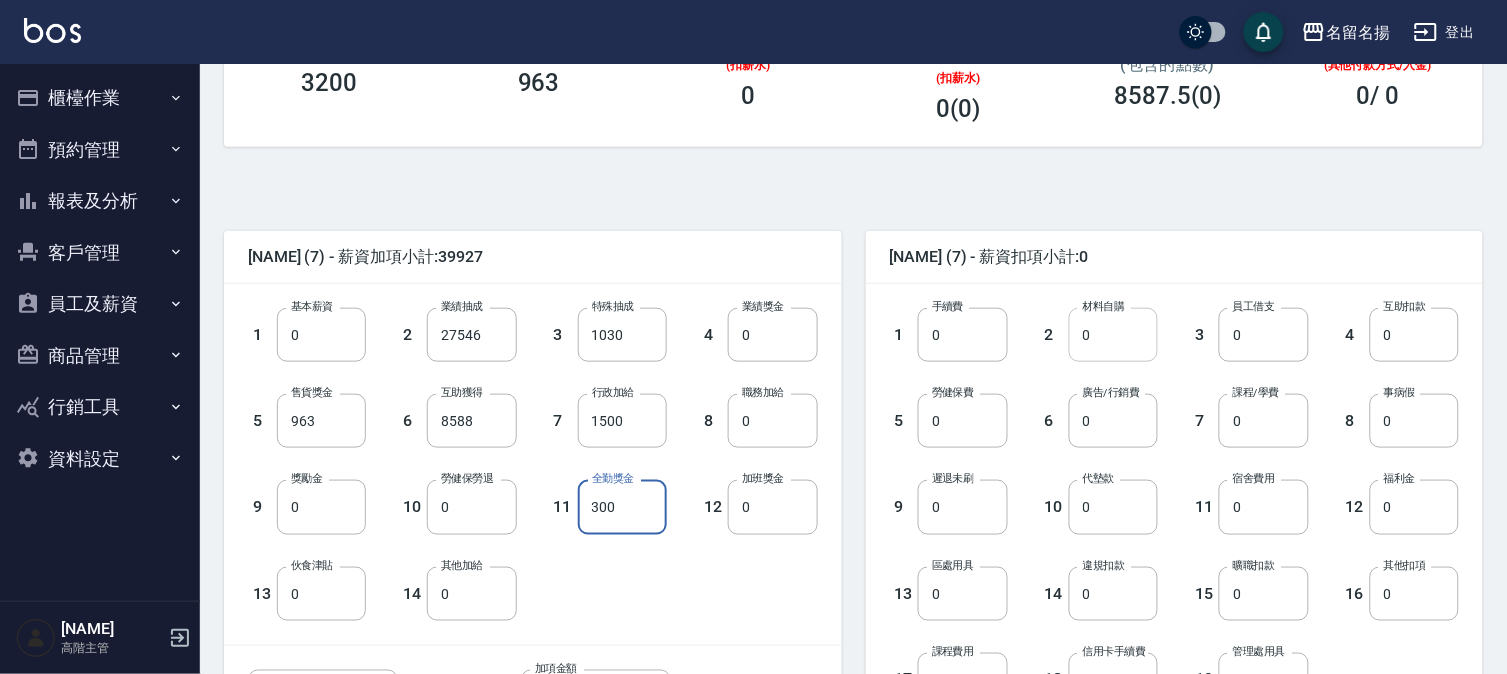 type on "300" 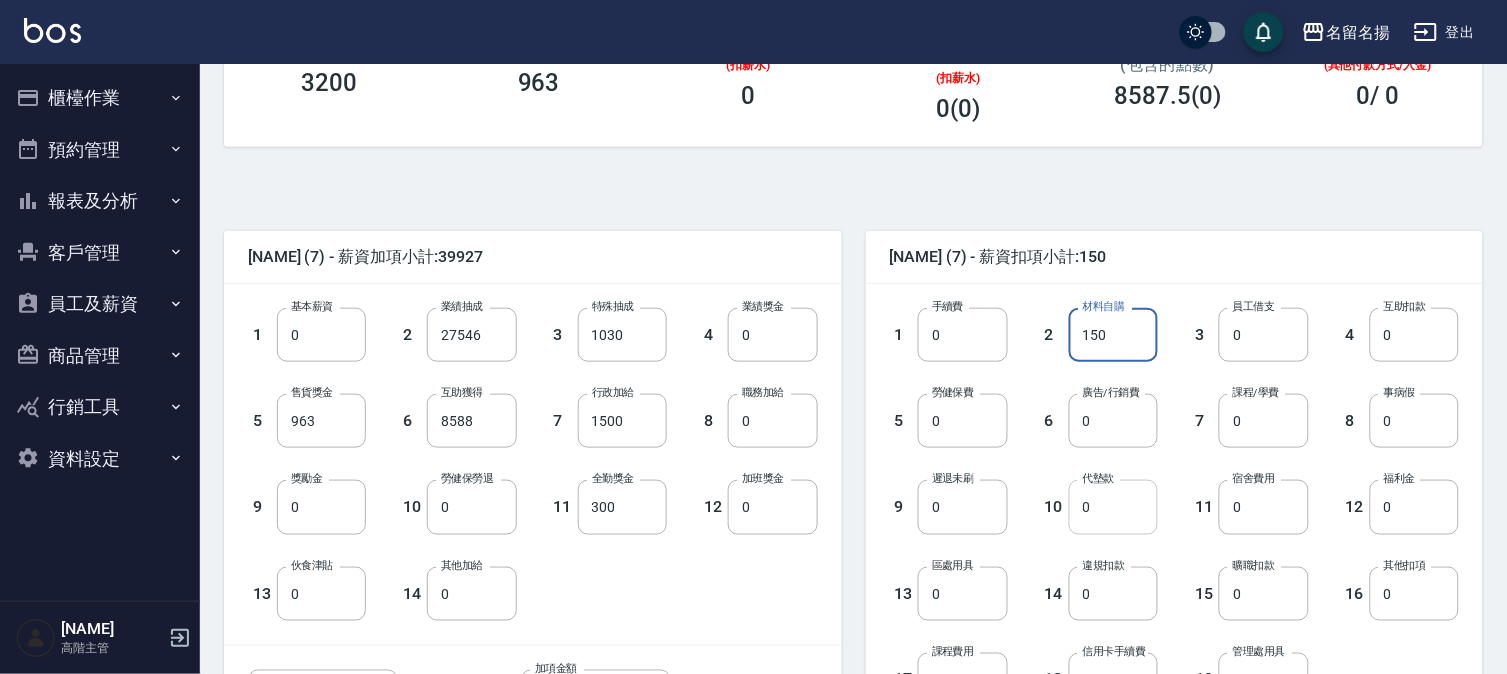 type on "150" 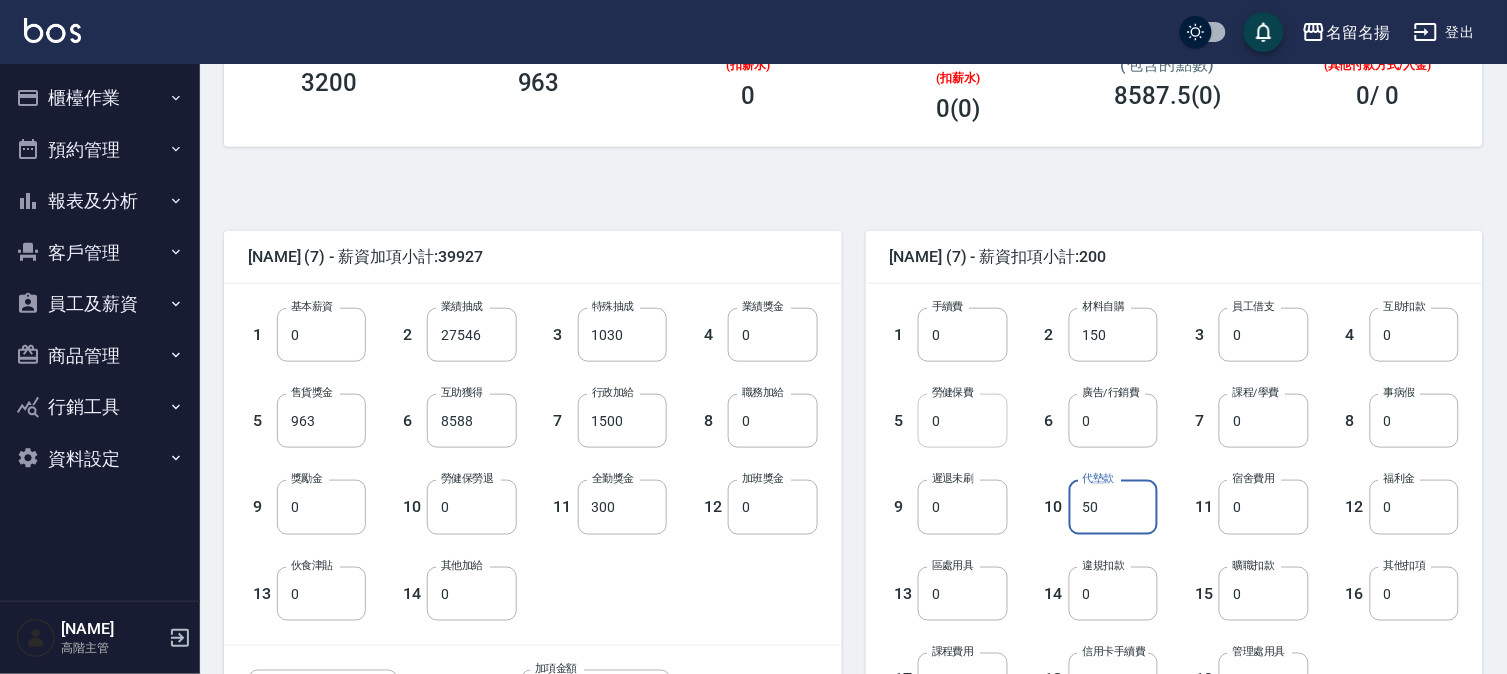 type on "50" 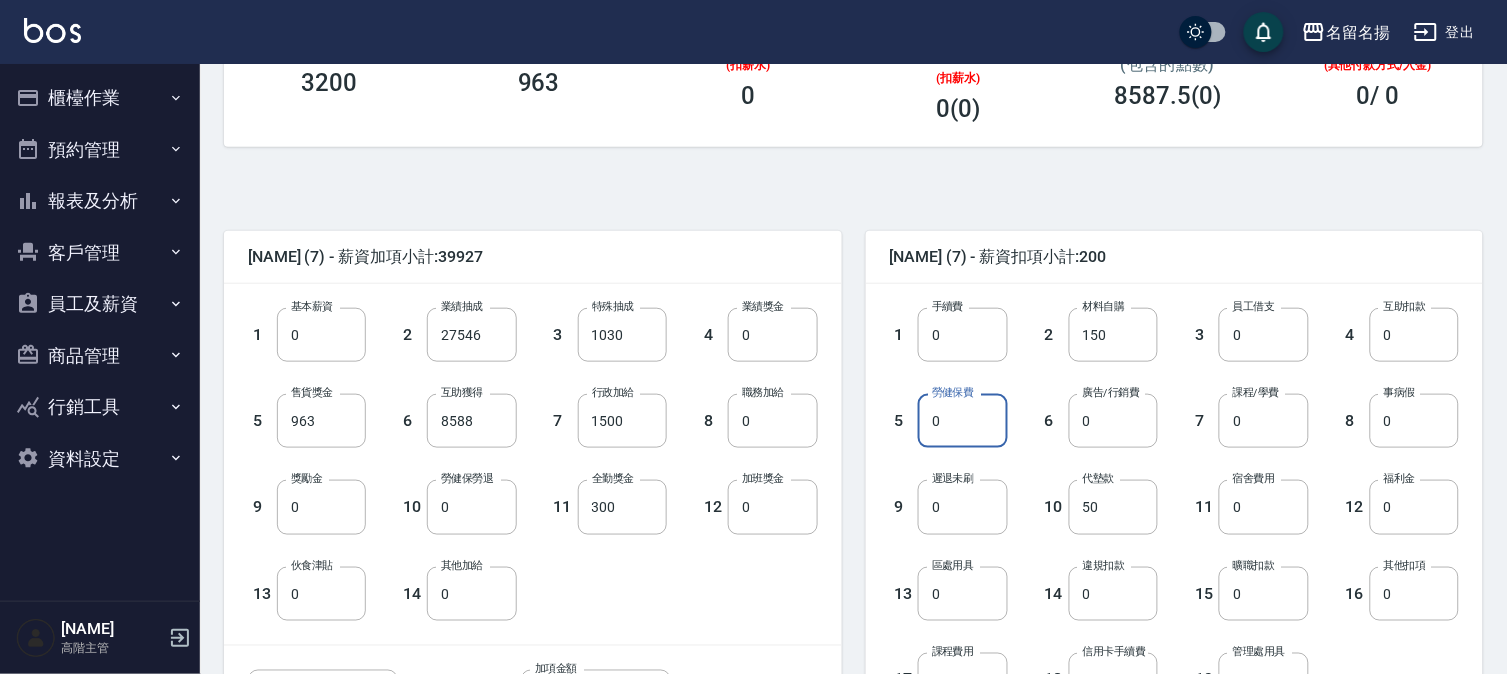 click on "0" at bounding box center [962, 421] 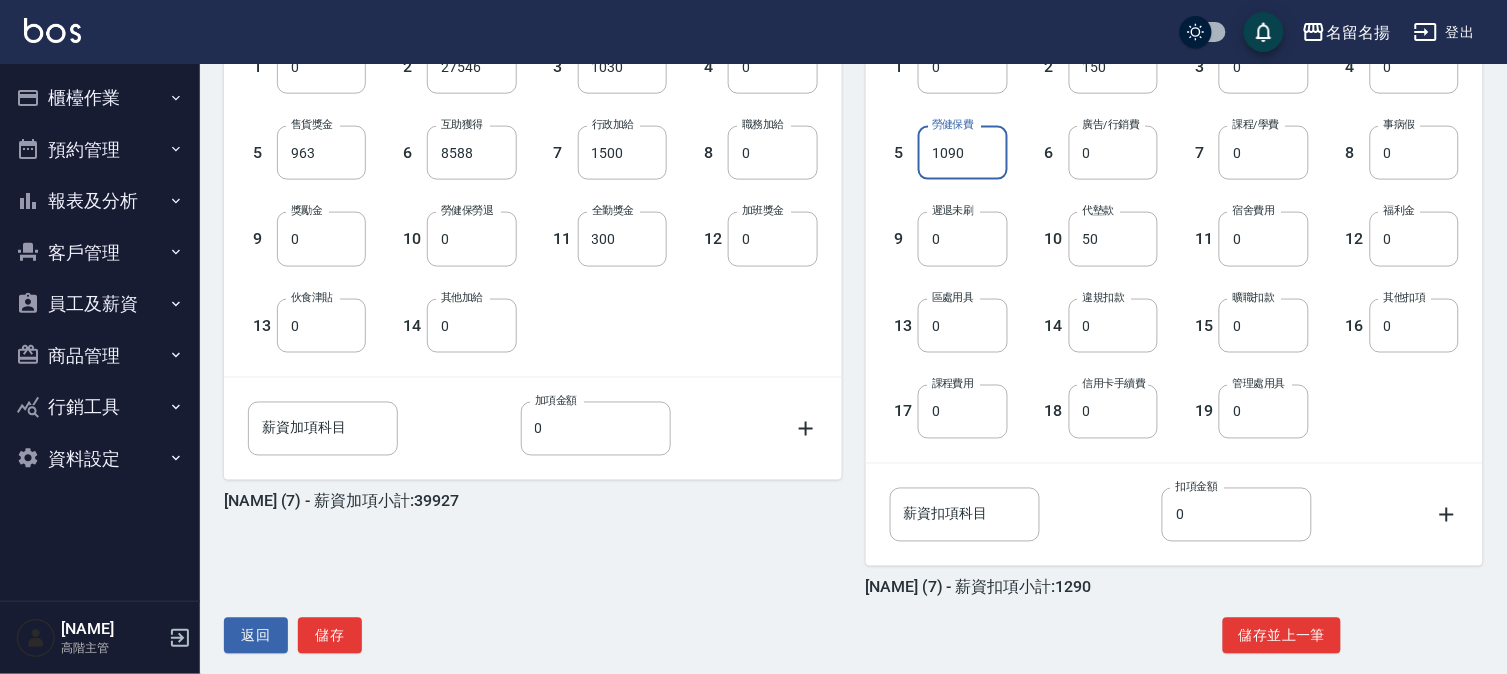 scroll, scrollTop: 624, scrollLeft: 0, axis: vertical 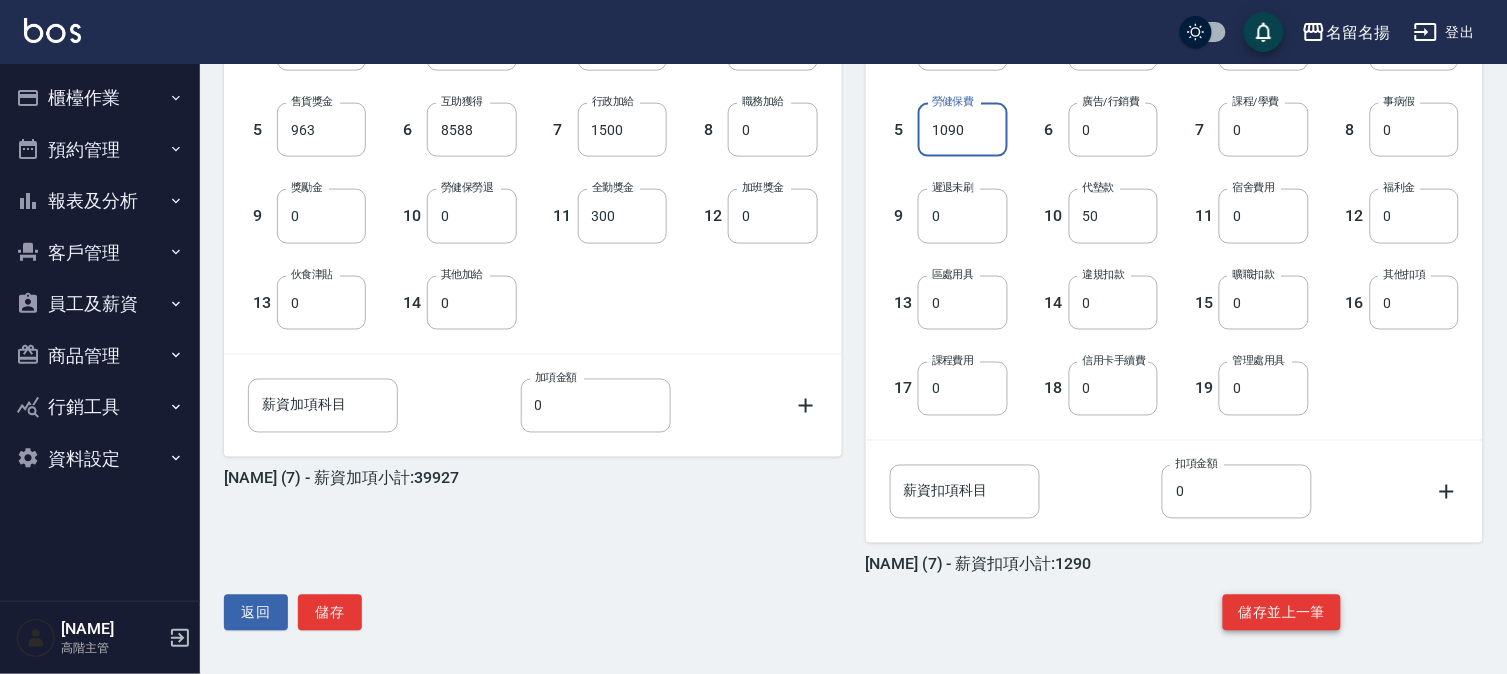 type on "1090" 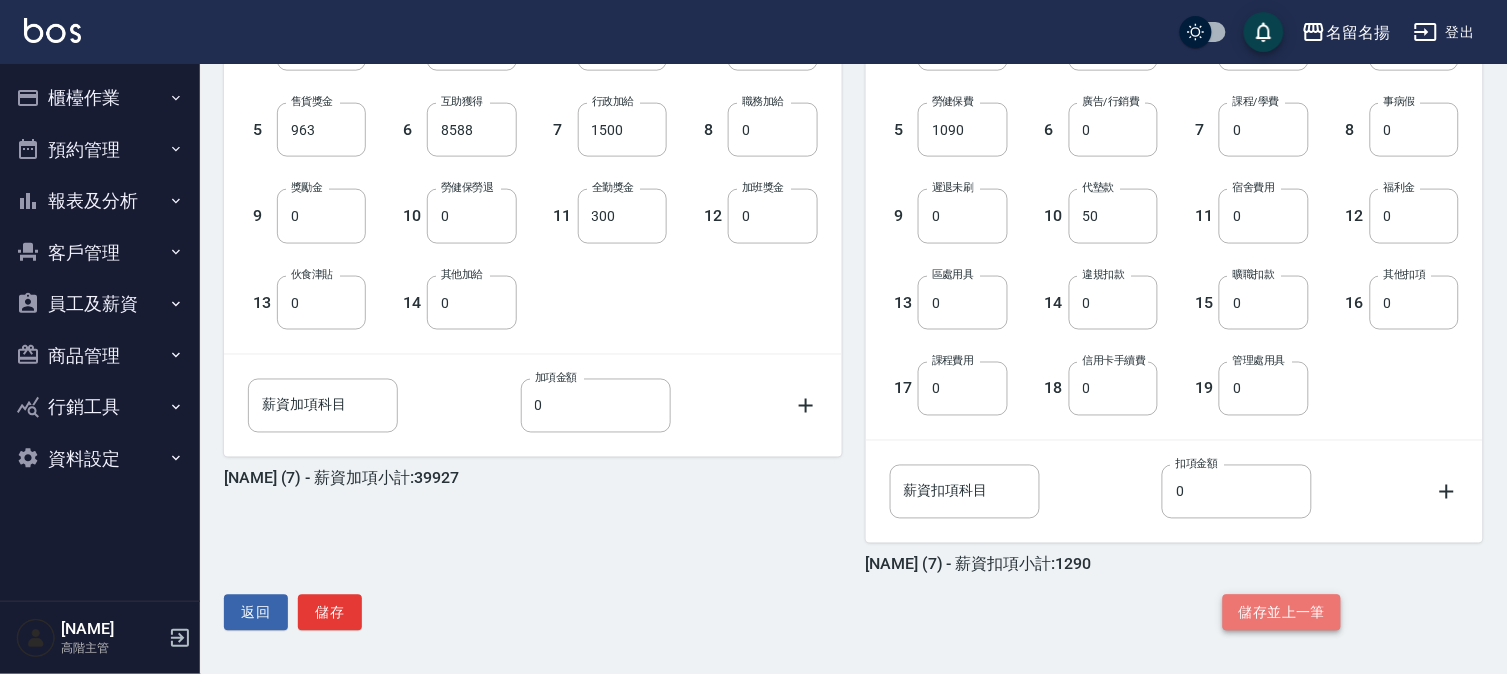 click on "儲存並上一筆" at bounding box center (1282, 613) 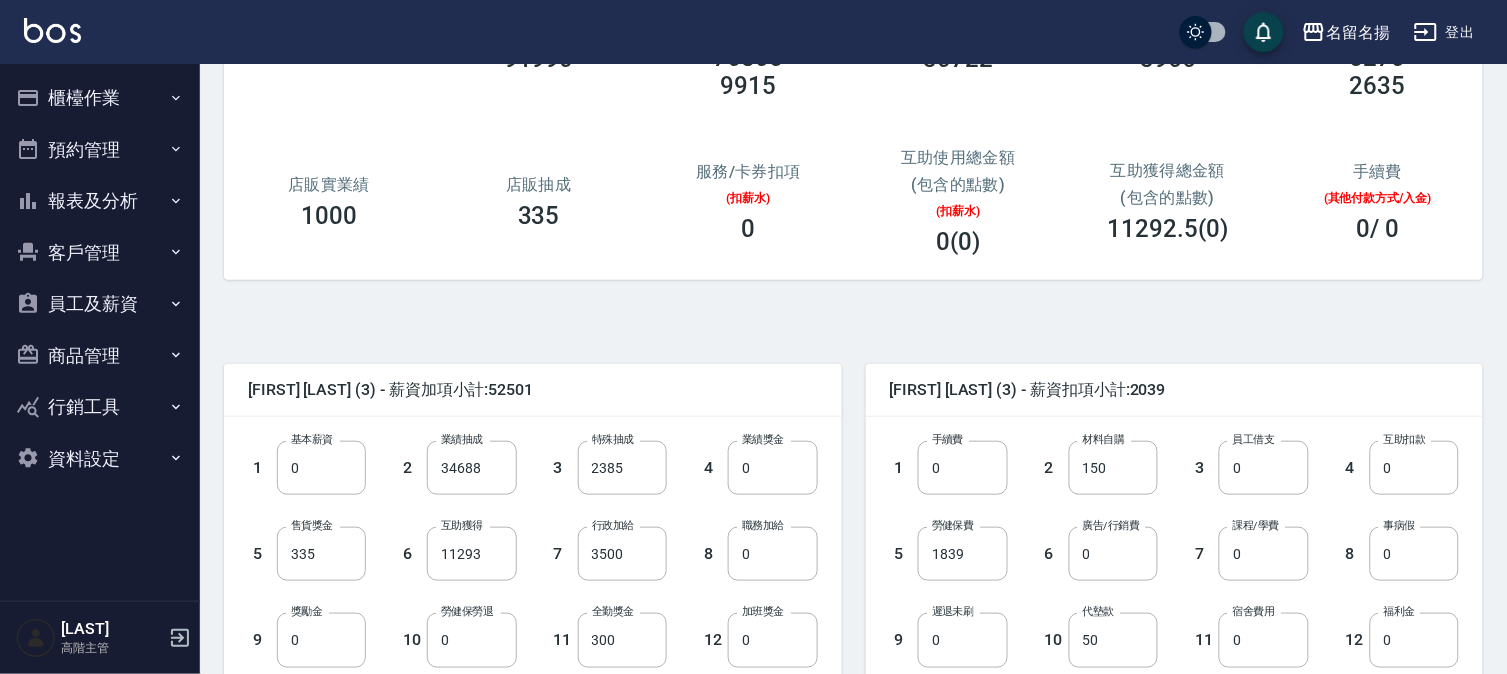 scroll, scrollTop: 222, scrollLeft: 0, axis: vertical 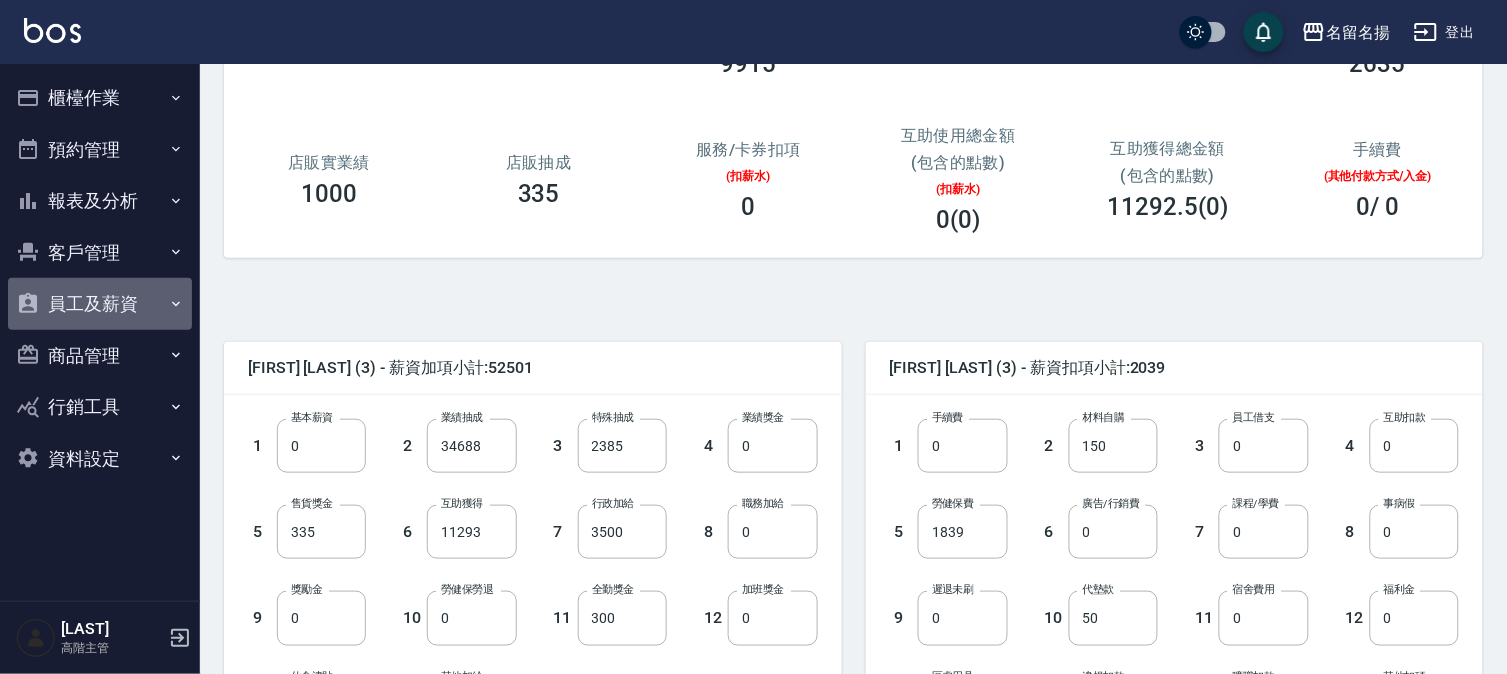 click on "員工及薪資" at bounding box center [100, 304] 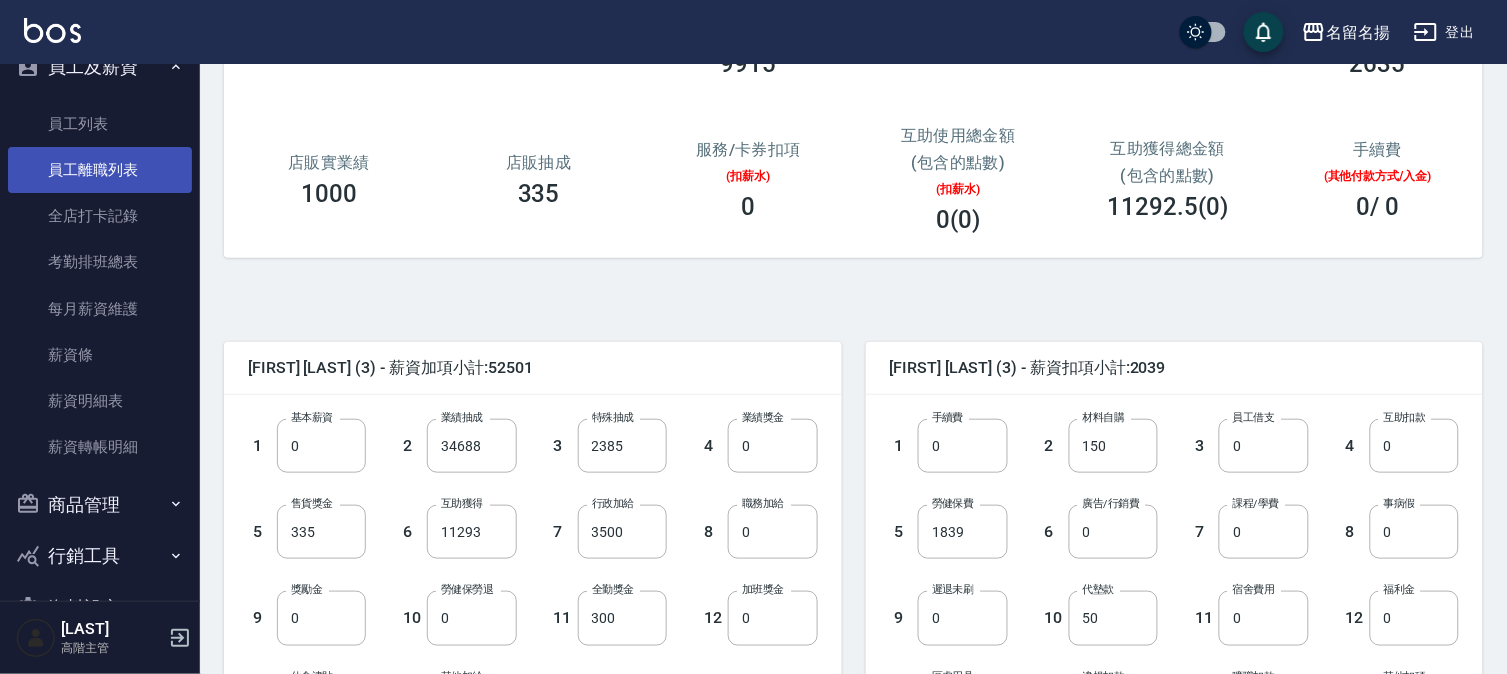 scroll, scrollTop: 292, scrollLeft: 0, axis: vertical 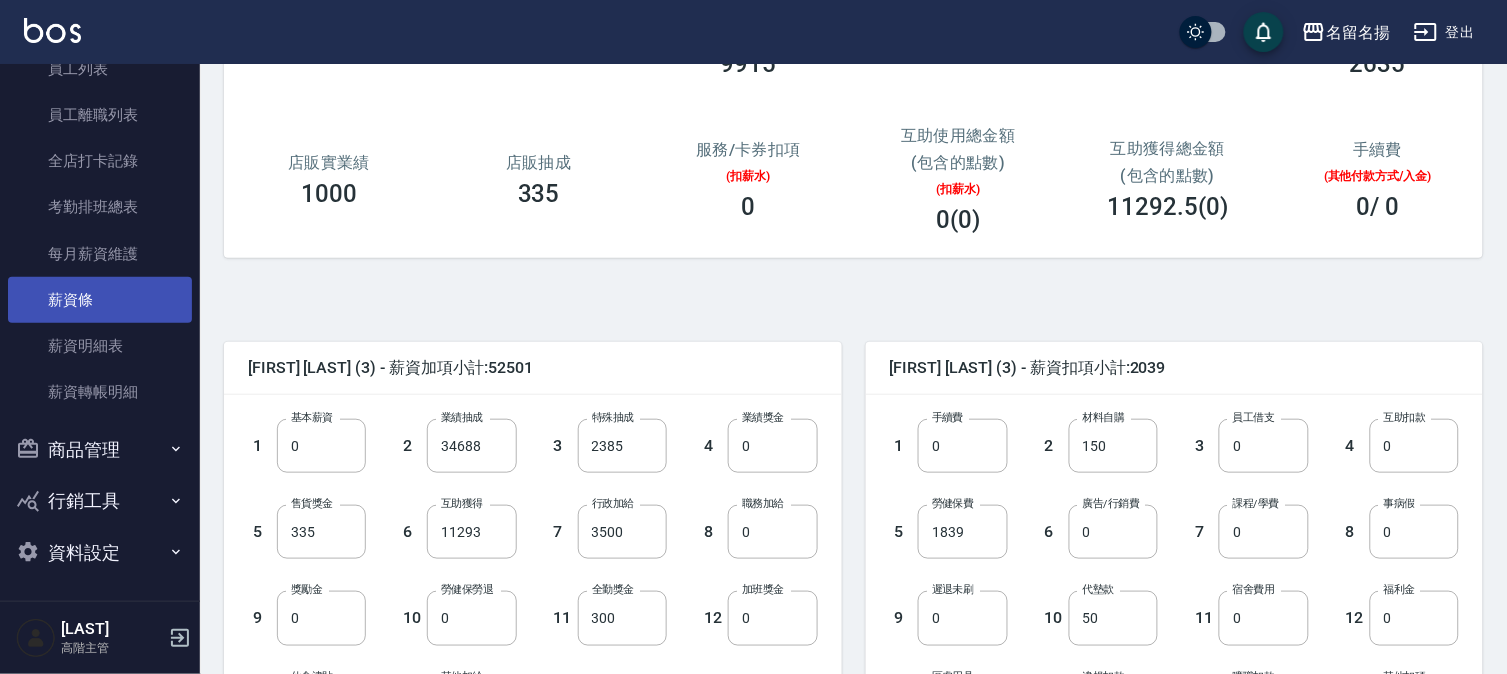 click on "薪資條" at bounding box center [100, 300] 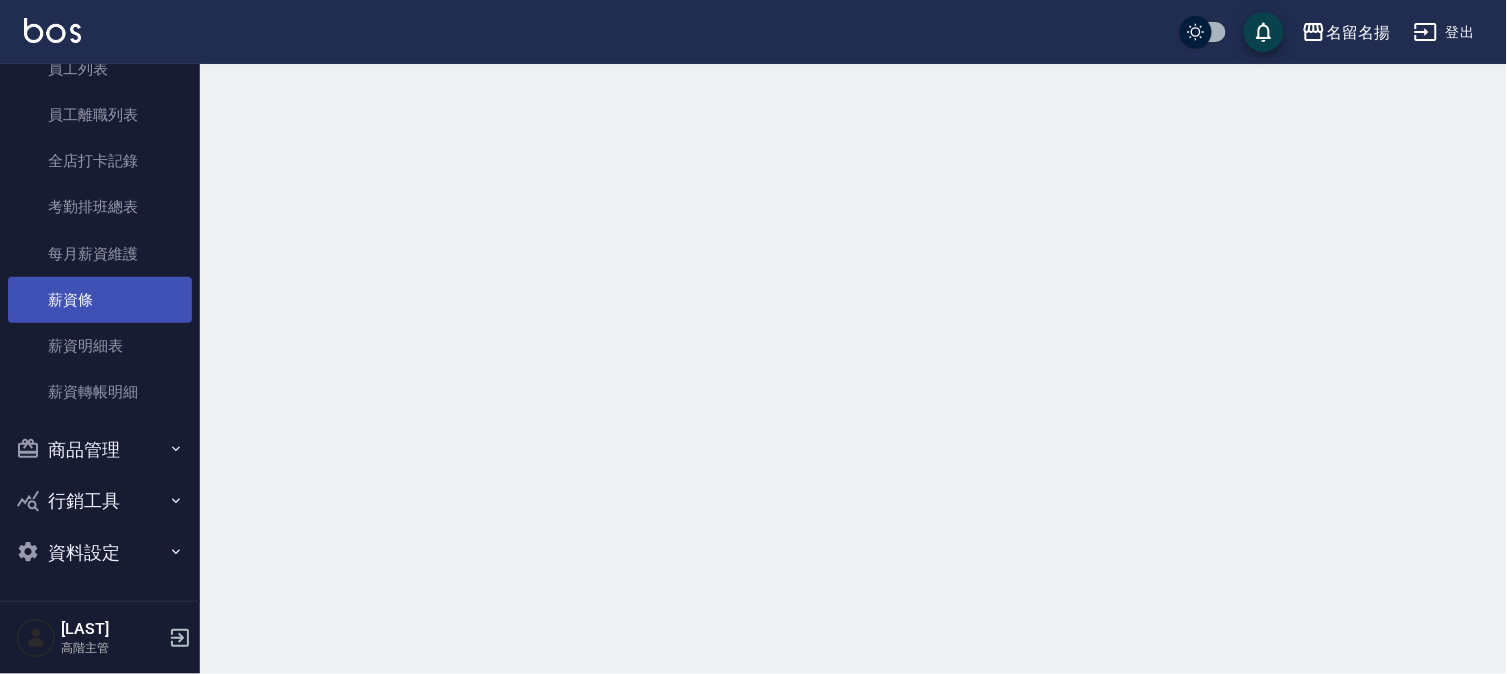scroll, scrollTop: 0, scrollLeft: 0, axis: both 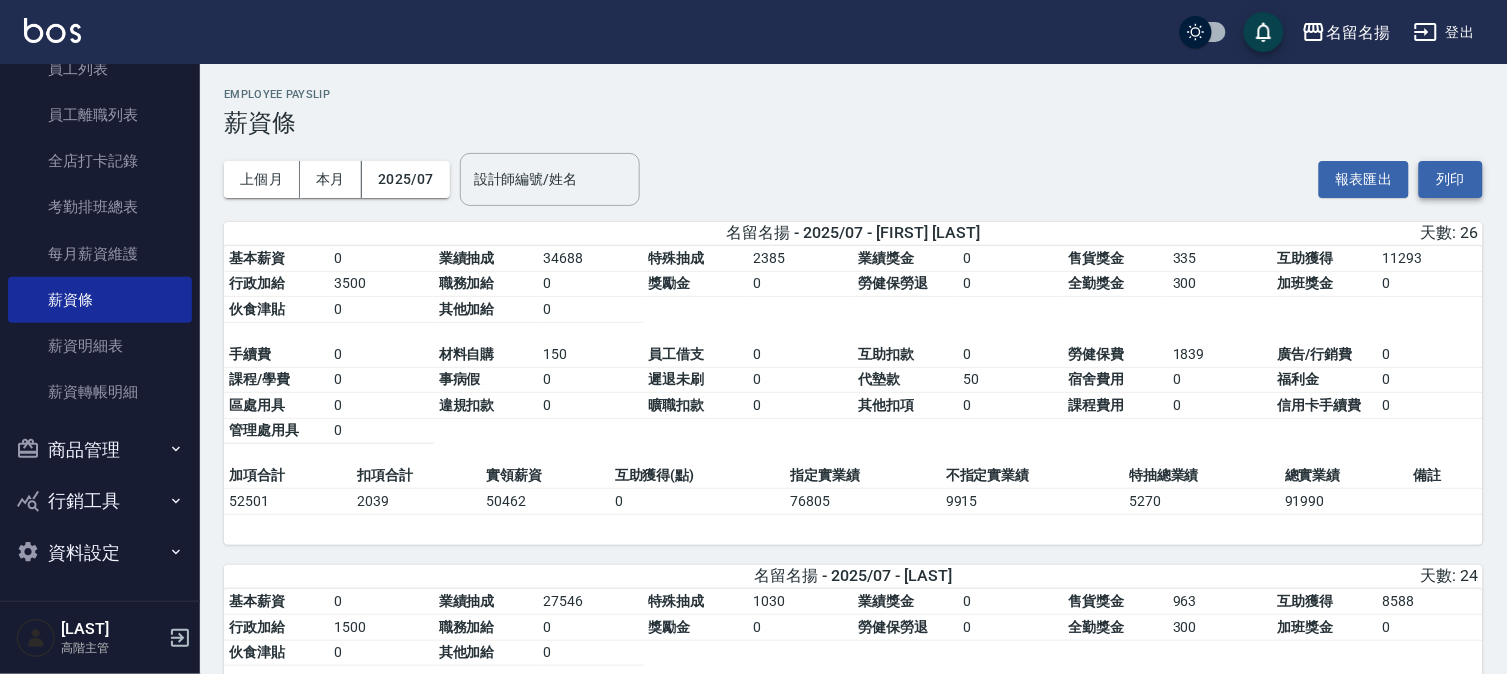 click on "列印" at bounding box center [1451, 179] 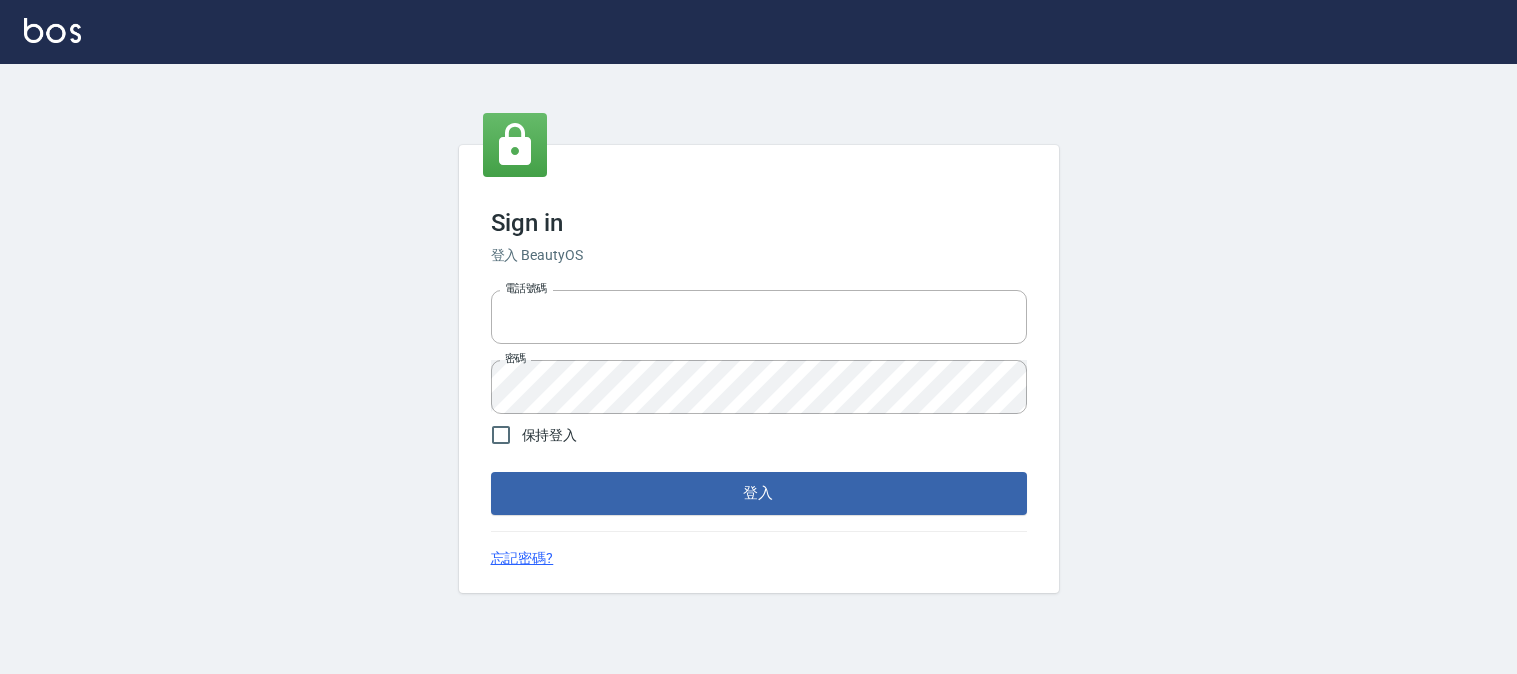 scroll, scrollTop: 0, scrollLeft: 0, axis: both 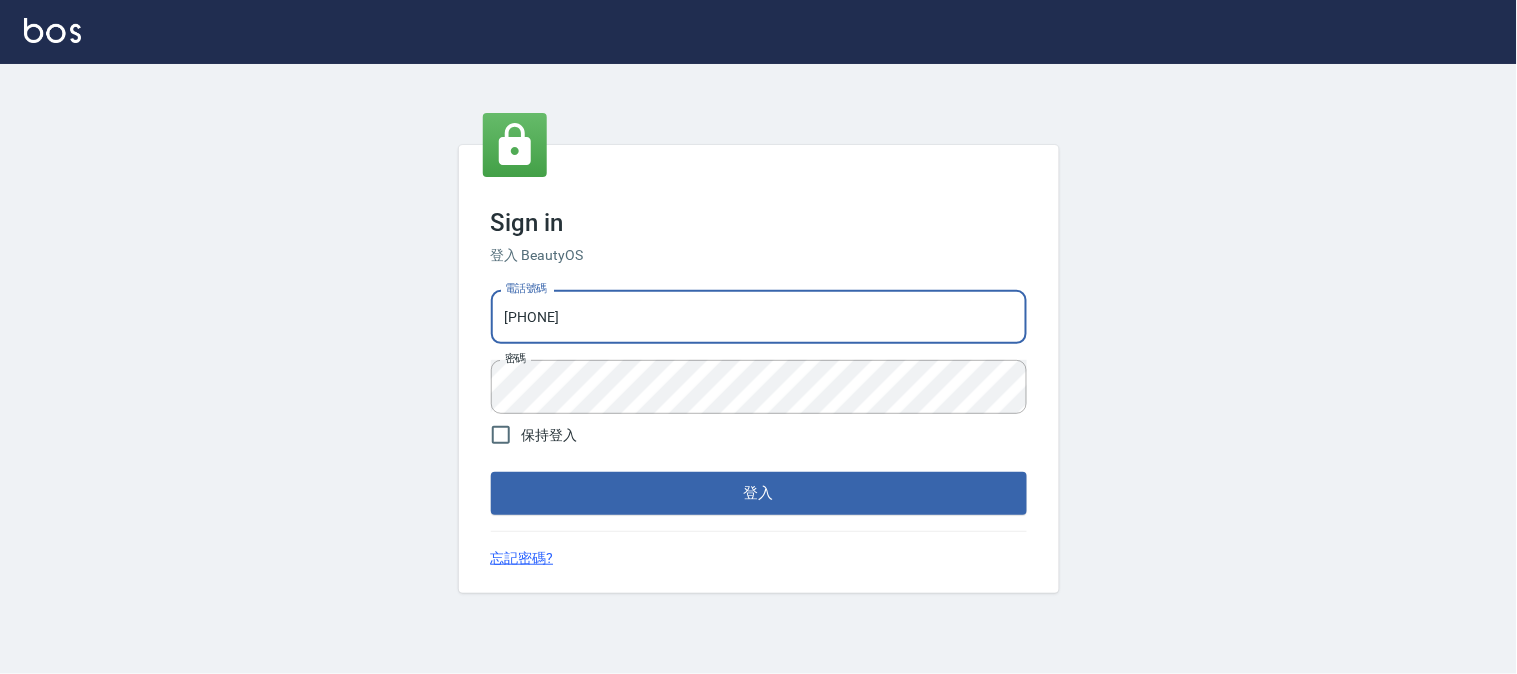 drag, startPoint x: 625, startPoint y: 311, endPoint x: 423, endPoint y: 336, distance: 203.54115 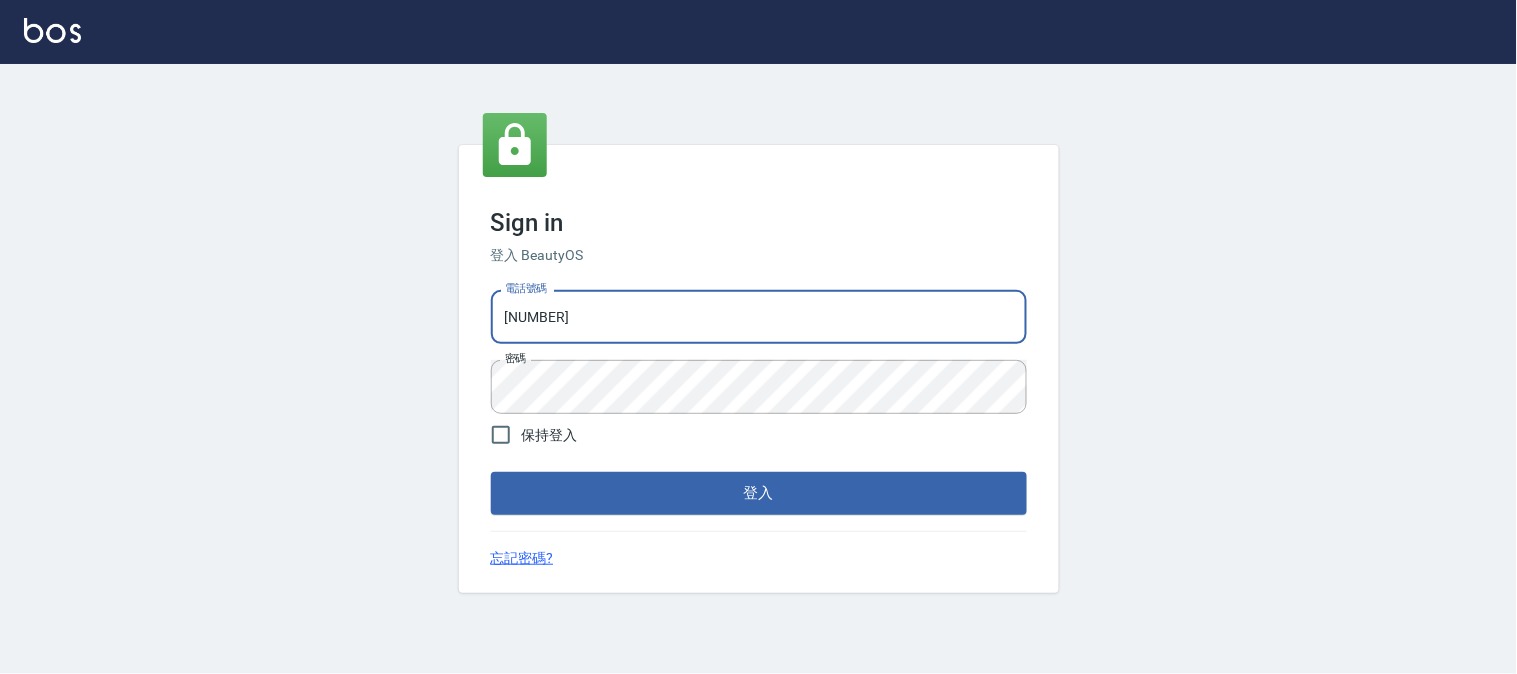 type on "[NUMBER]" 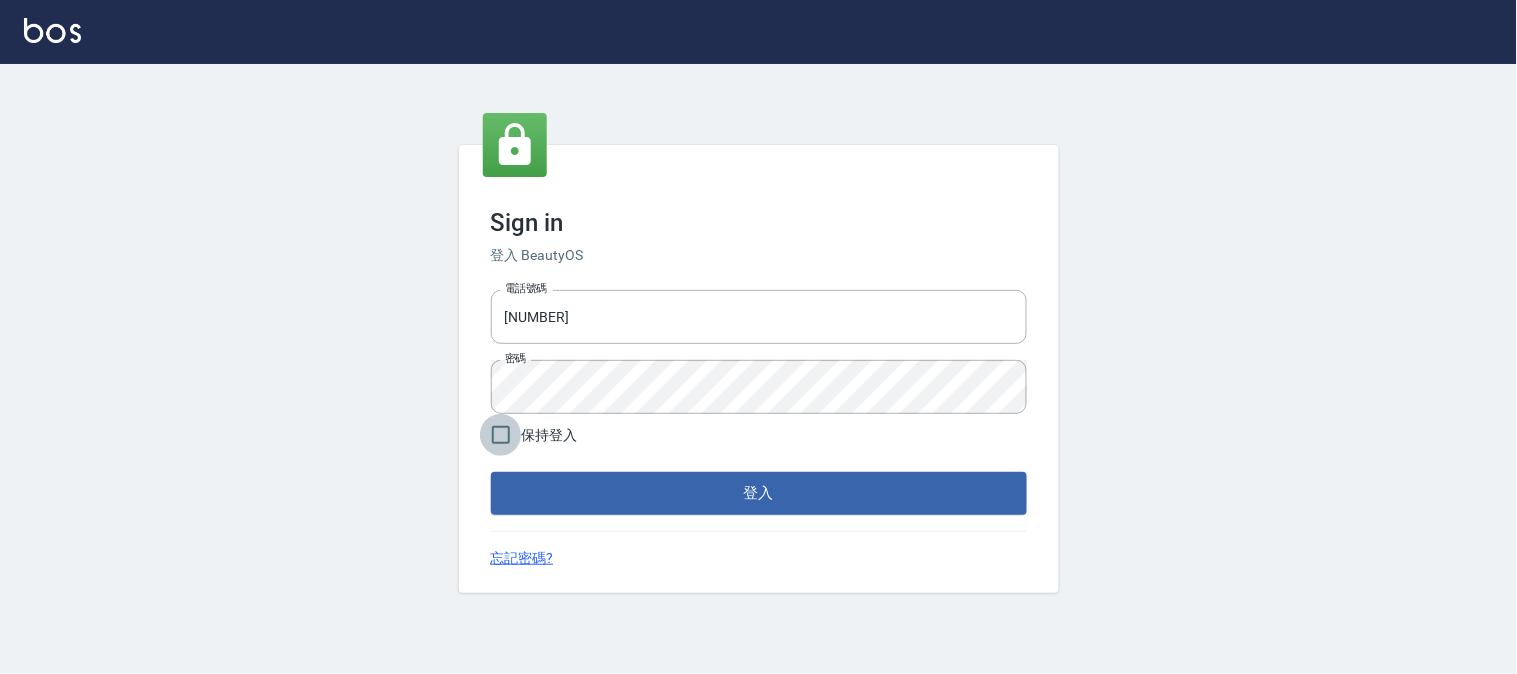 click on "保持登入" at bounding box center (501, 435) 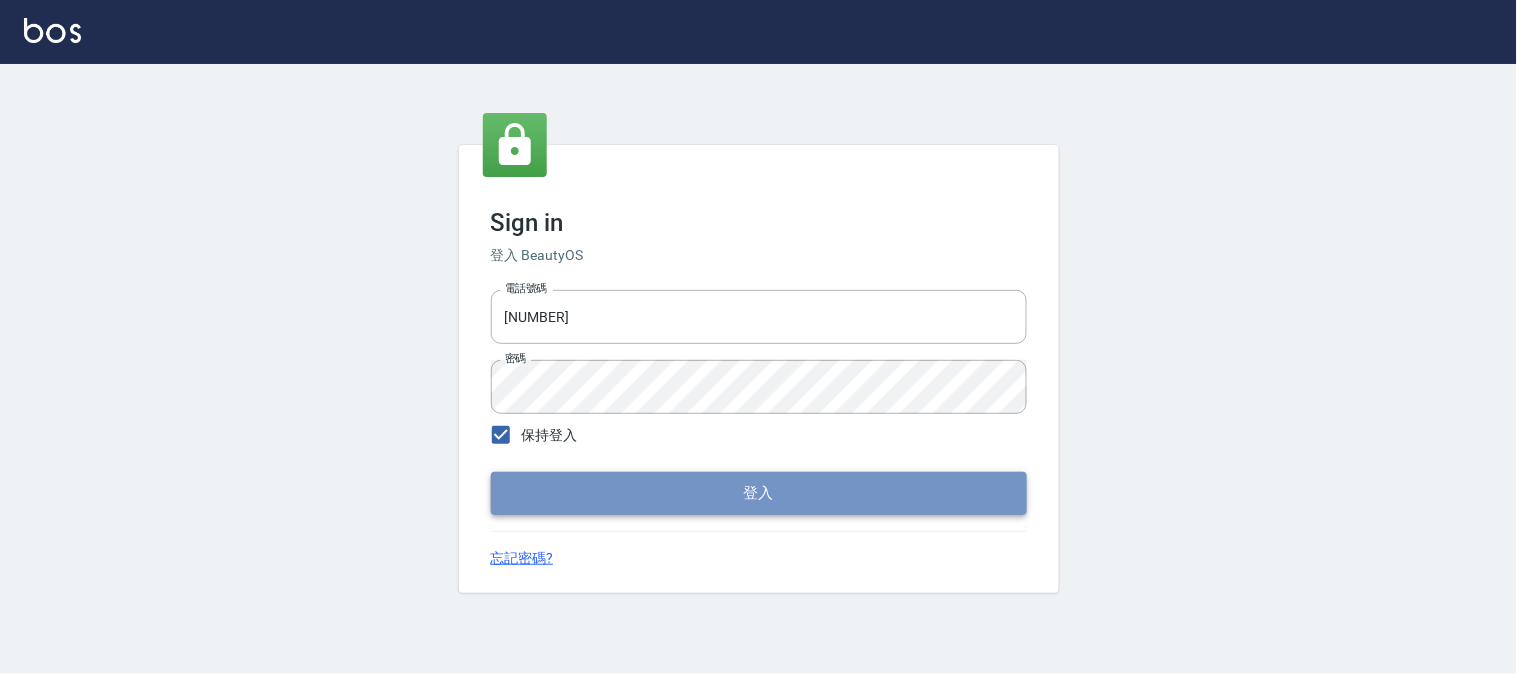 click on "登入" at bounding box center (759, 493) 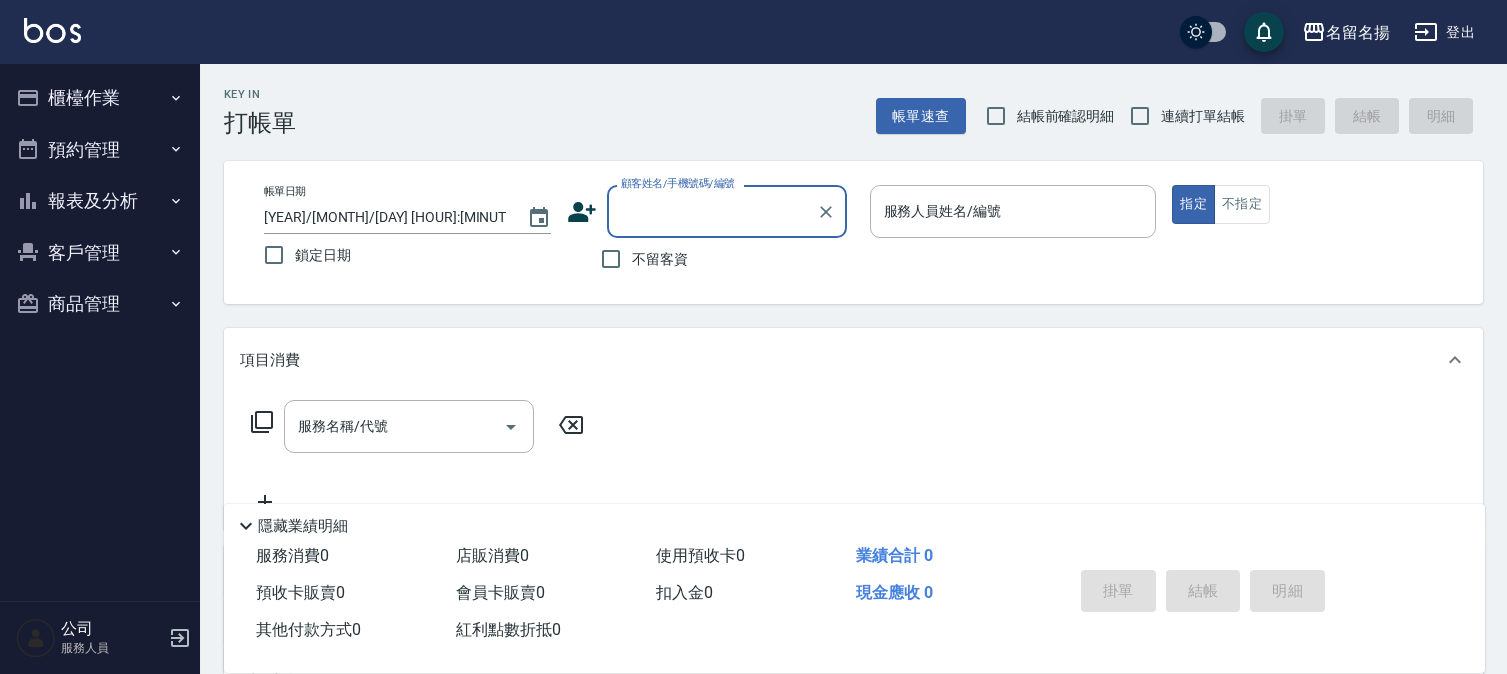 scroll, scrollTop: 0, scrollLeft: 0, axis: both 